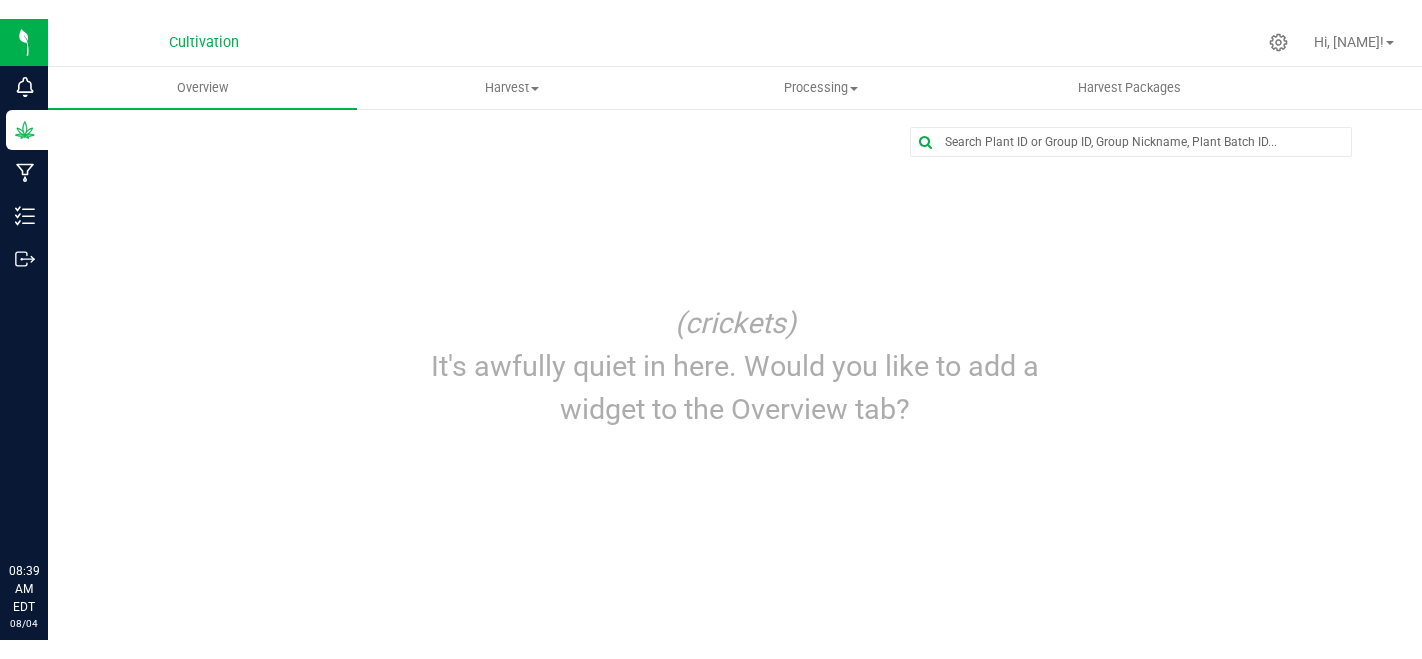 scroll, scrollTop: 0, scrollLeft: 0, axis: both 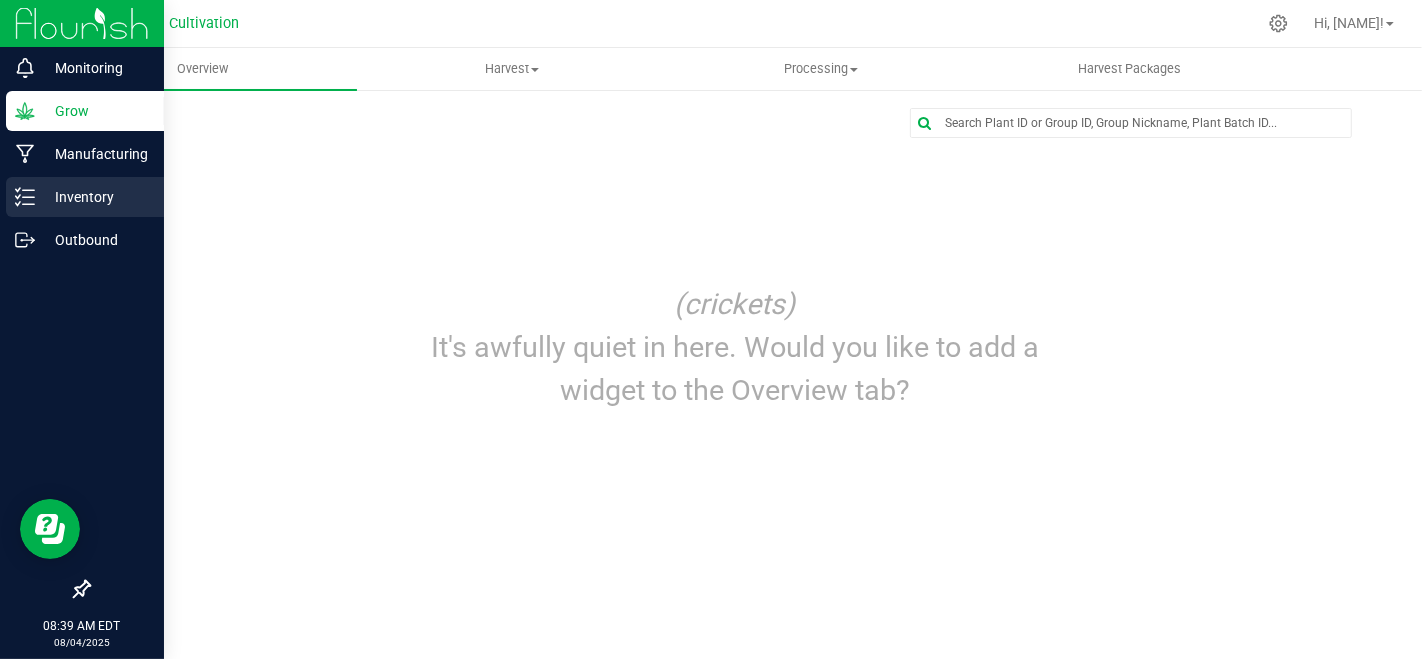 click 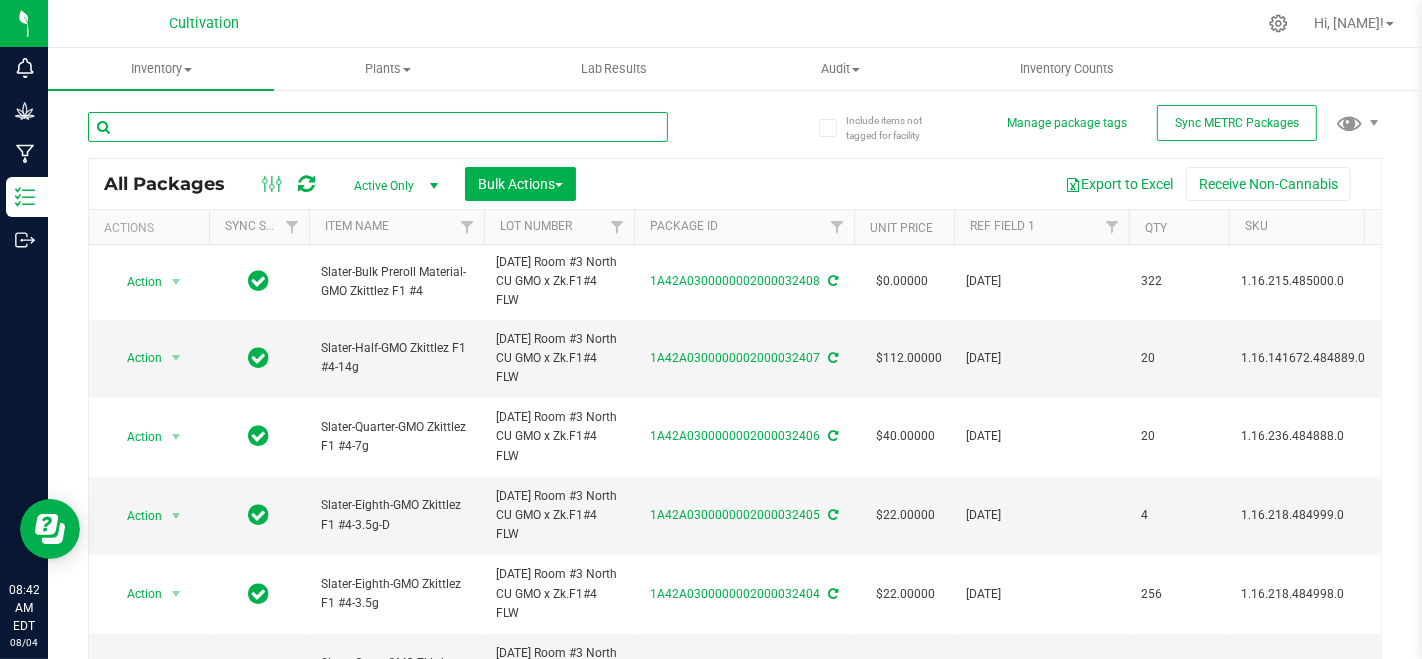 click at bounding box center [378, 127] 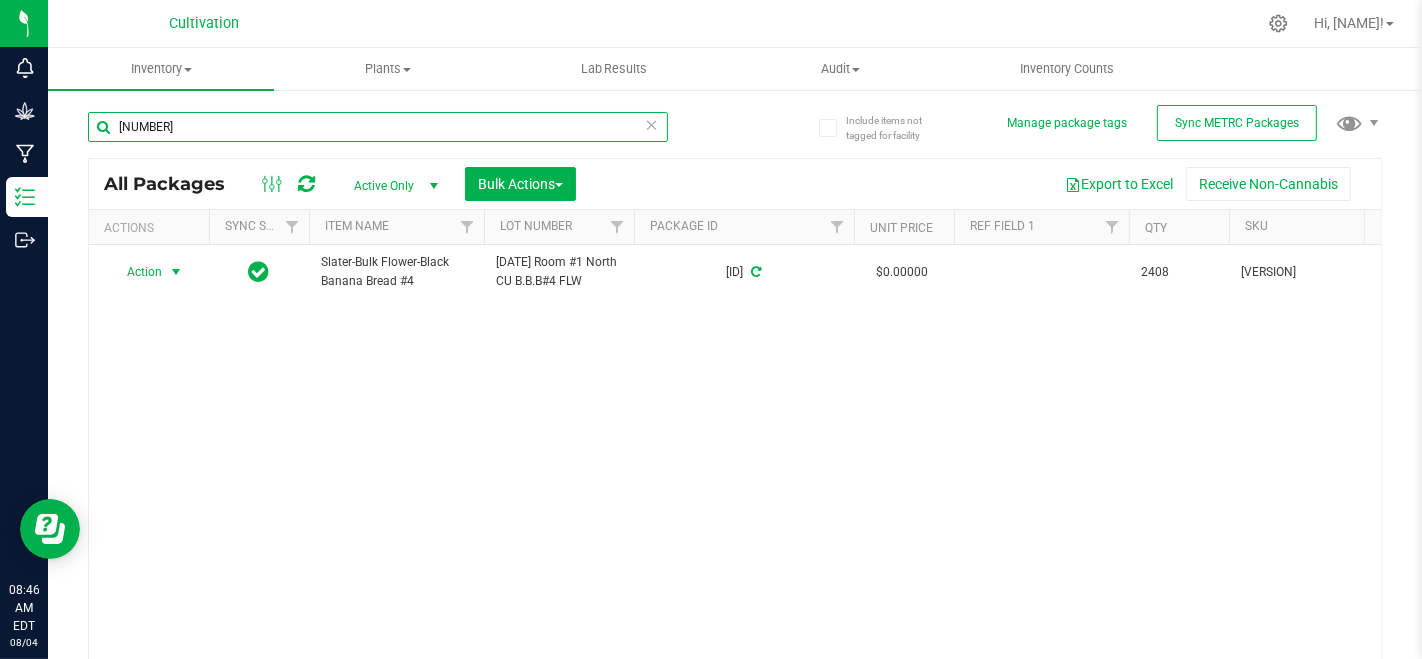 type on "[NUMBER]" 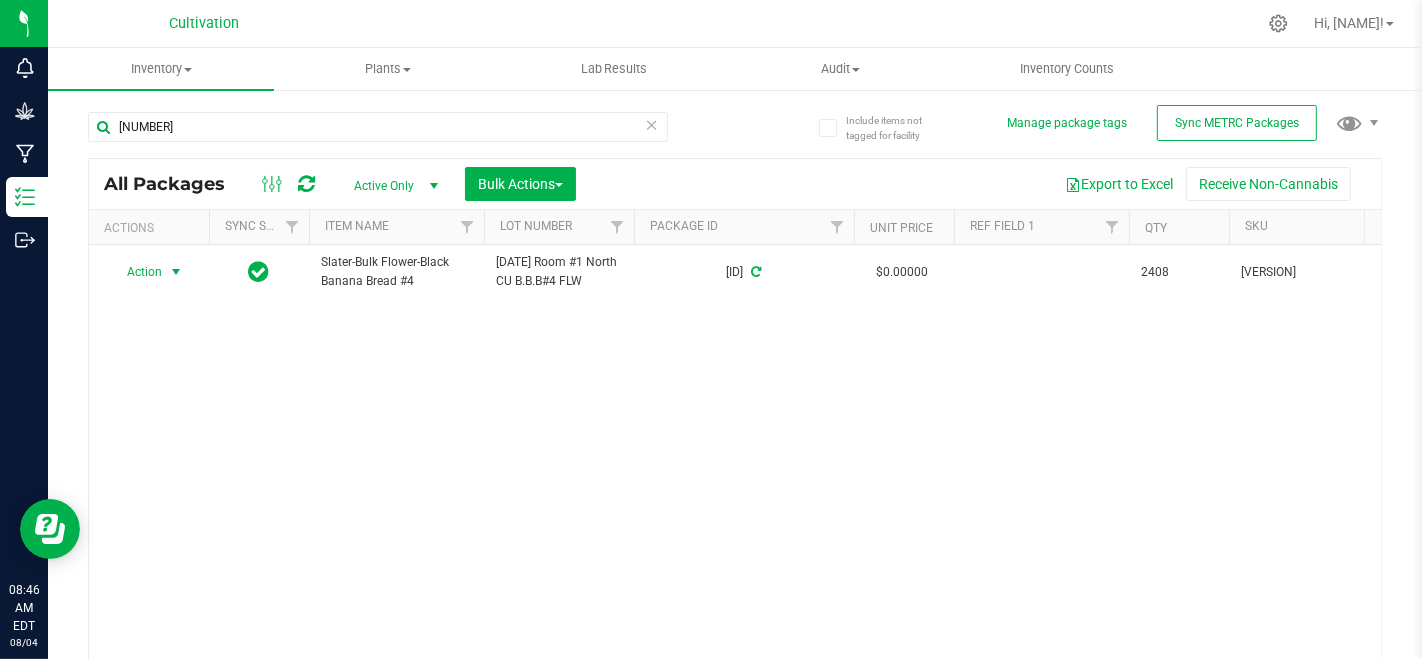 click at bounding box center [176, 272] 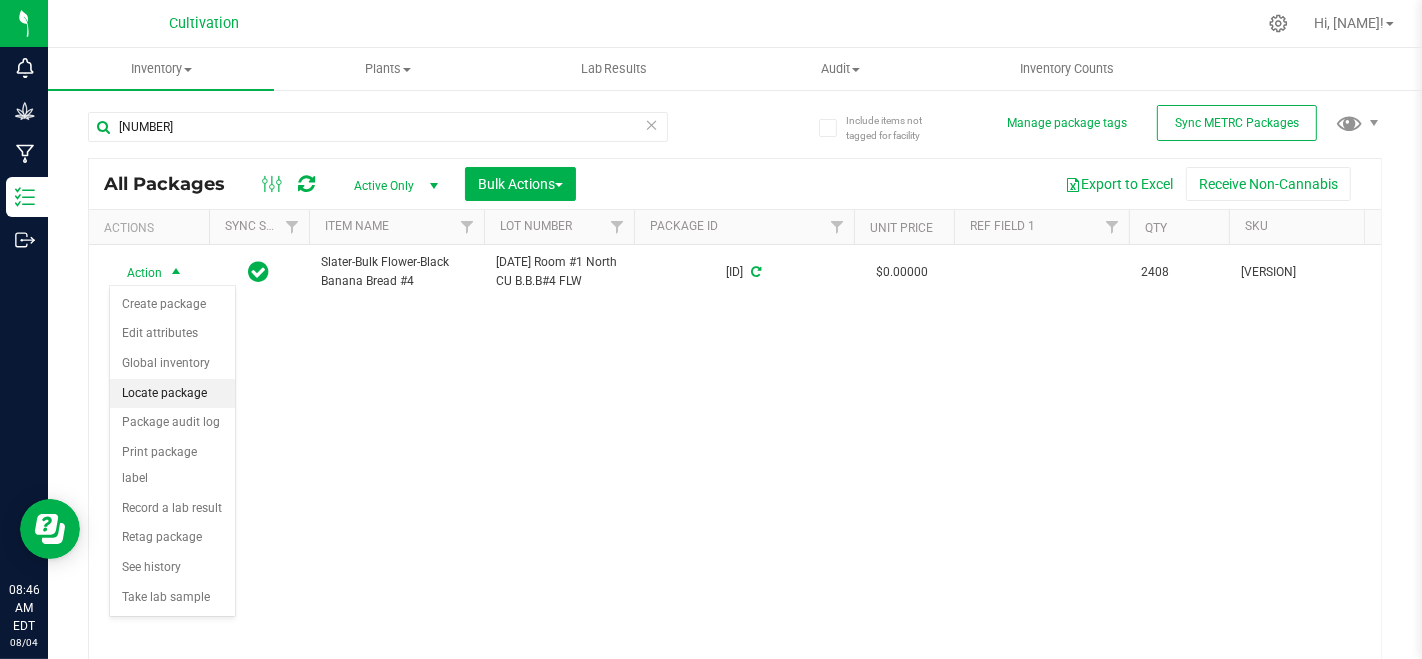 click on "Locate package" at bounding box center (172, 394) 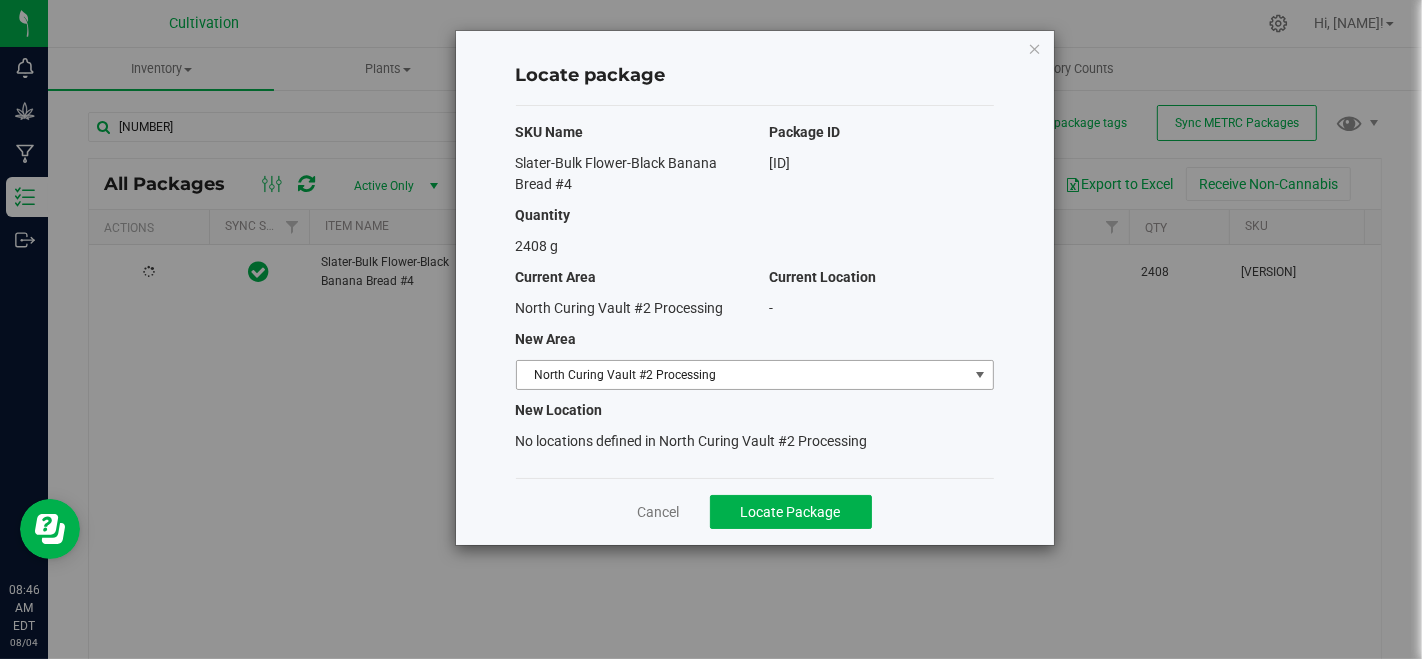 click on "North Curing Vault #2 Processing" at bounding box center [742, 375] 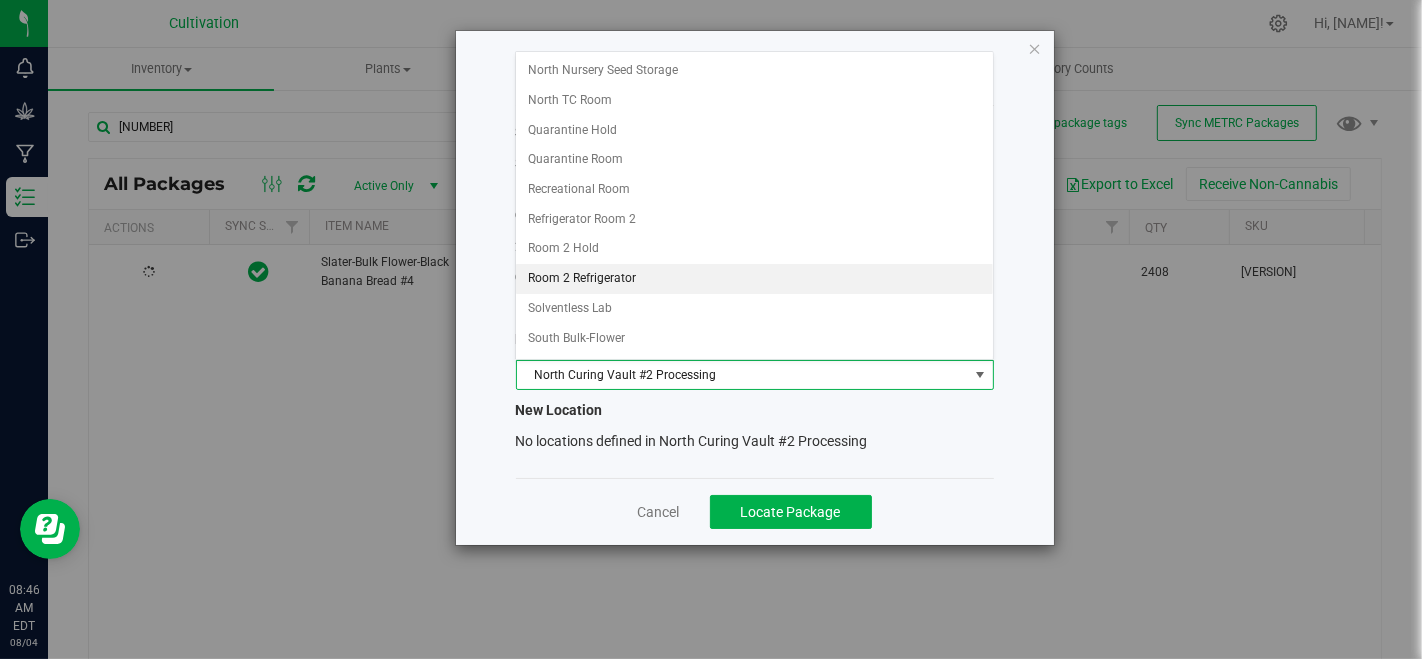 scroll, scrollTop: 329, scrollLeft: 0, axis: vertical 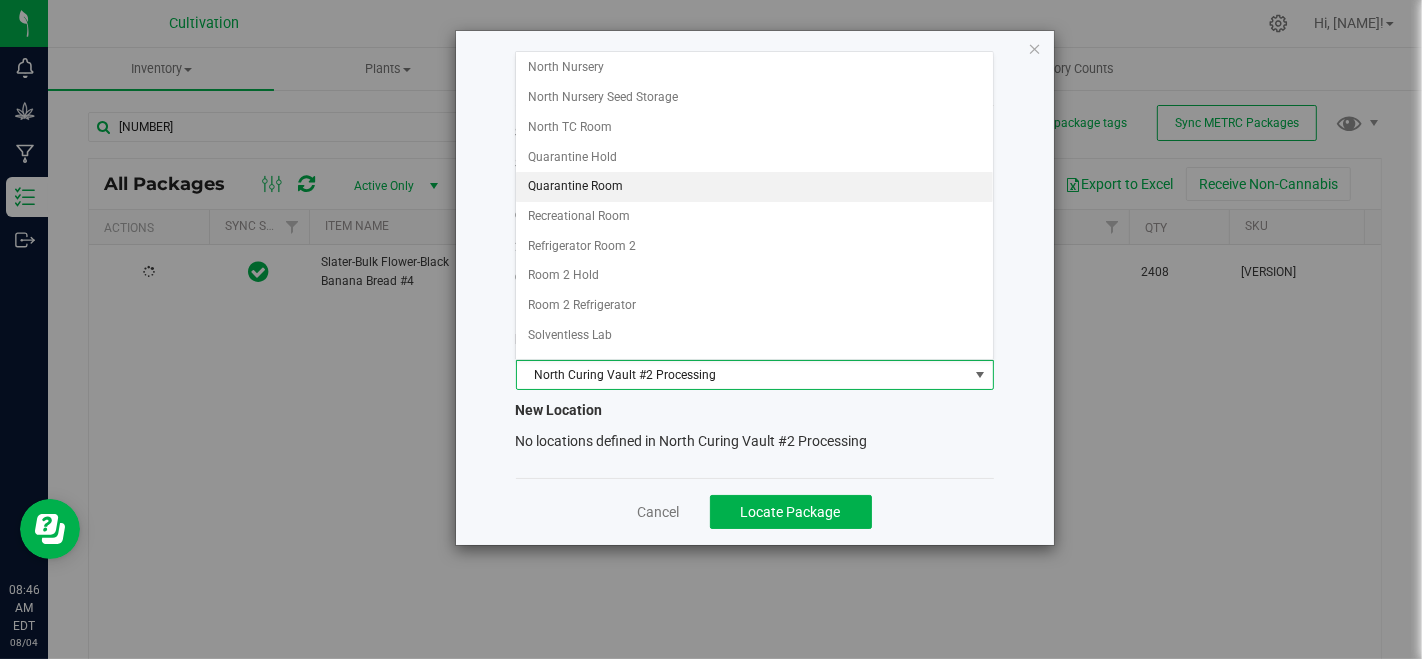click on "Quarantine Room" at bounding box center (754, 187) 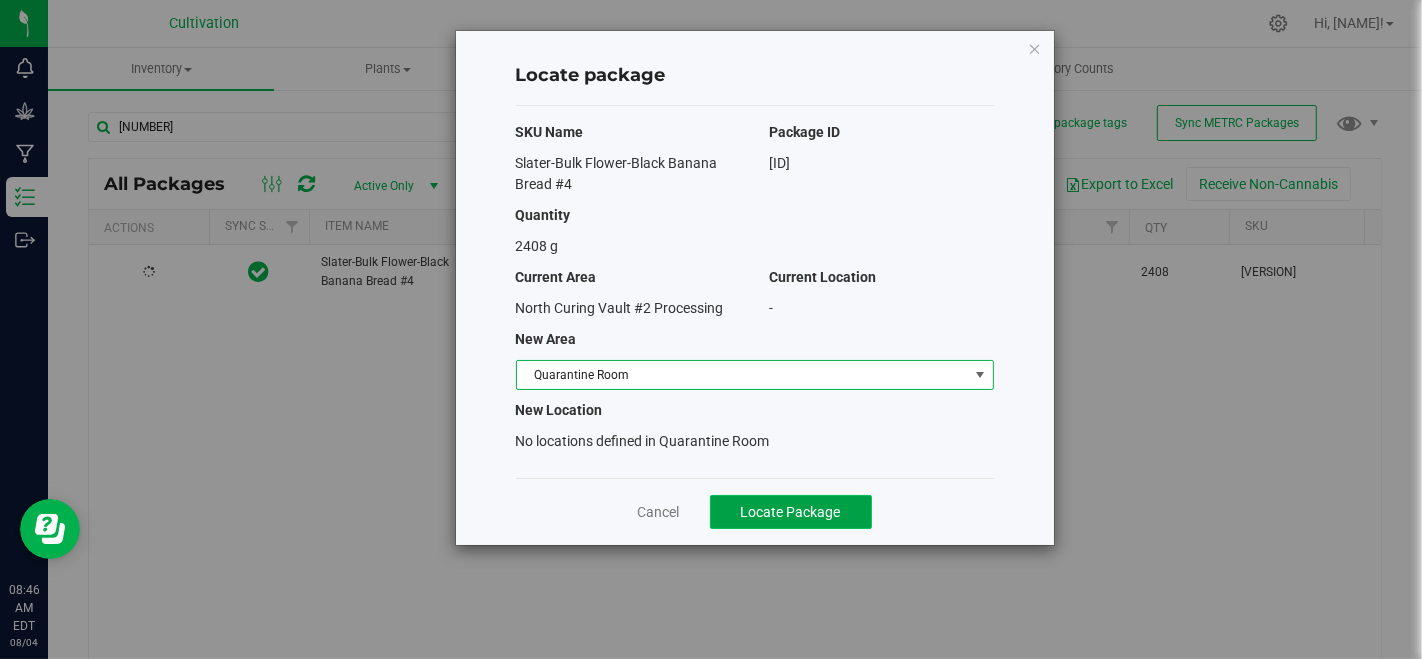 click on "Locate Package" 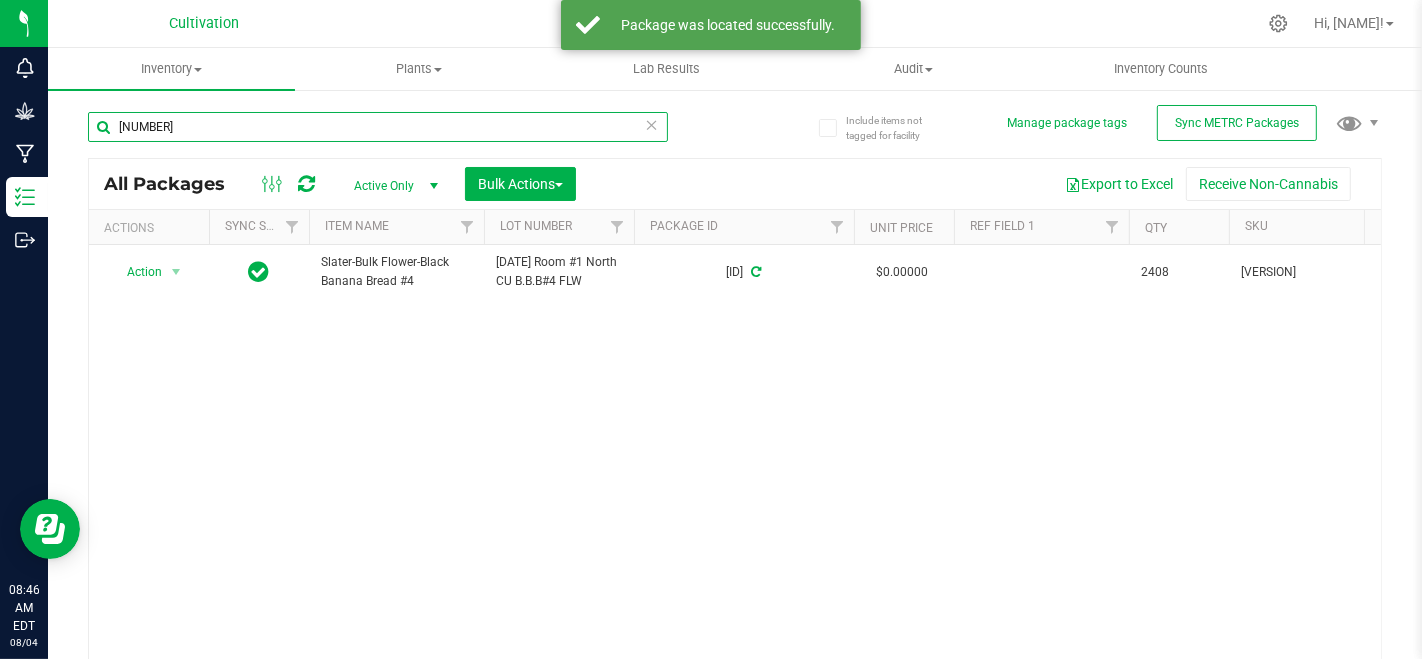 click on "[NUMBER]" at bounding box center [378, 127] 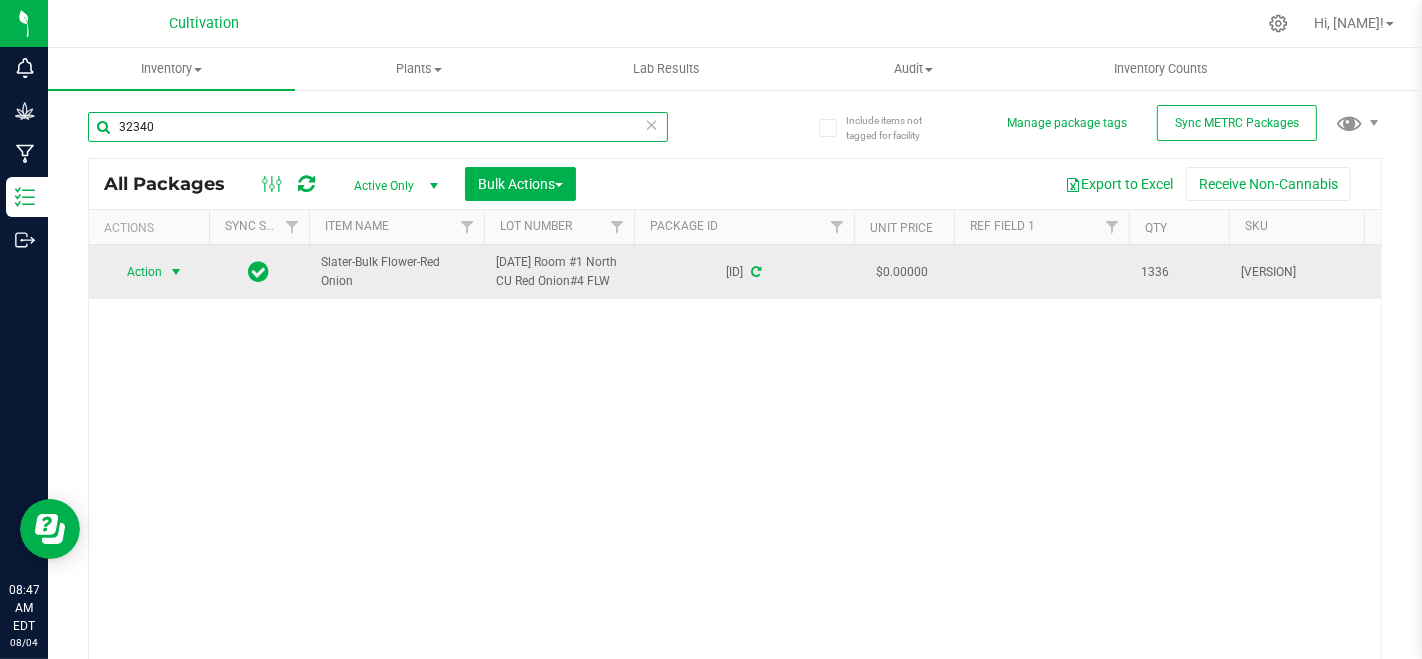 type on "32340" 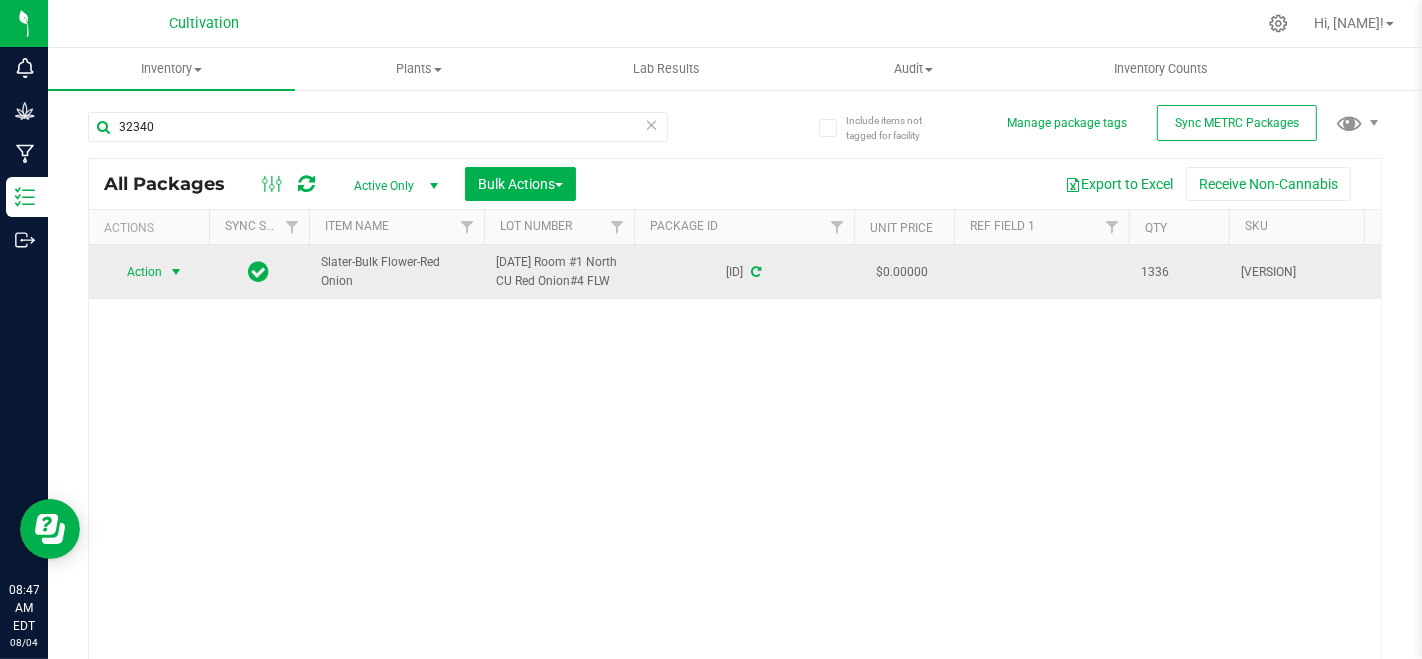 click at bounding box center [176, 272] 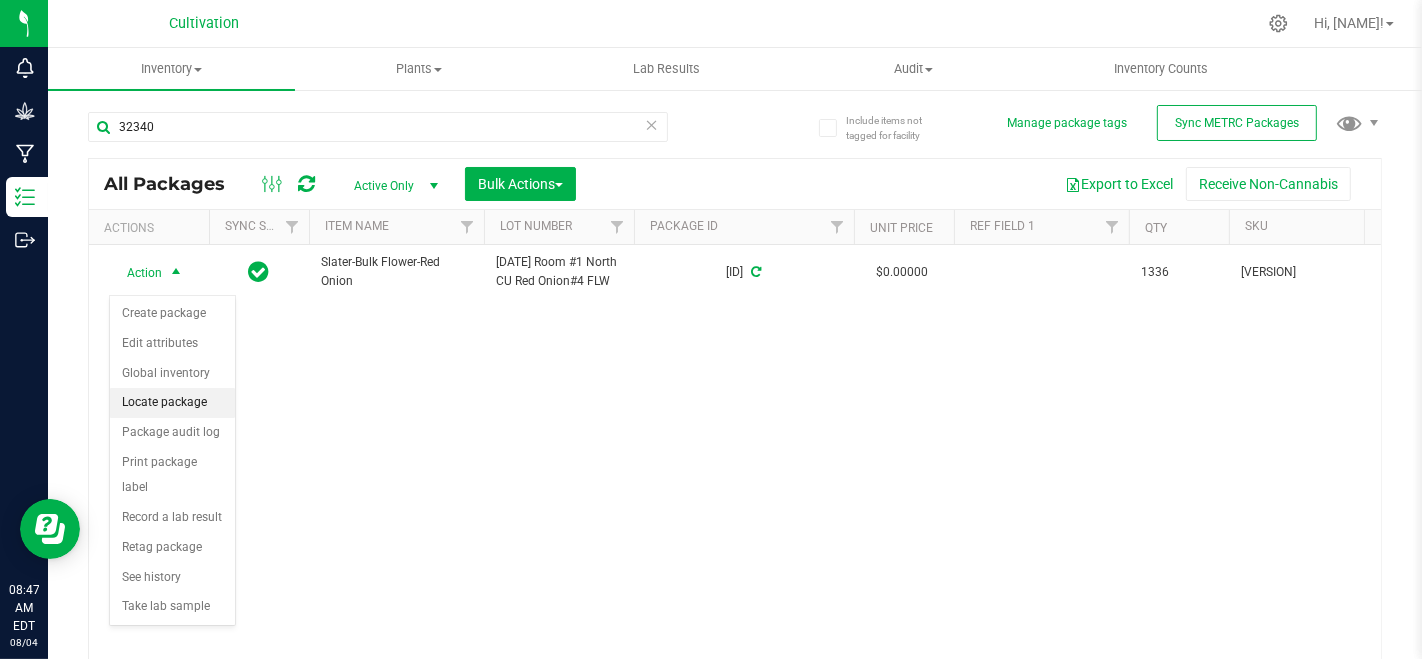 click on "Locate package" at bounding box center (172, 403) 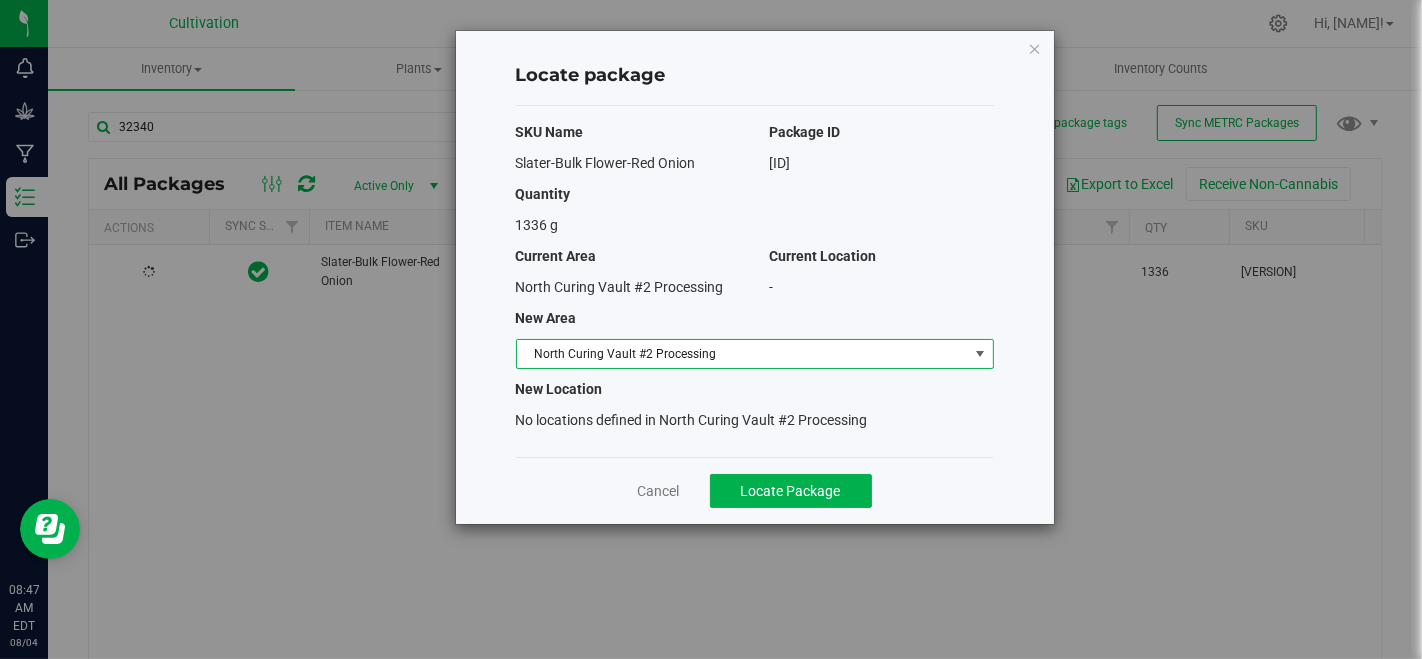 click on "North Curing Vault #2 Processing" at bounding box center [742, 354] 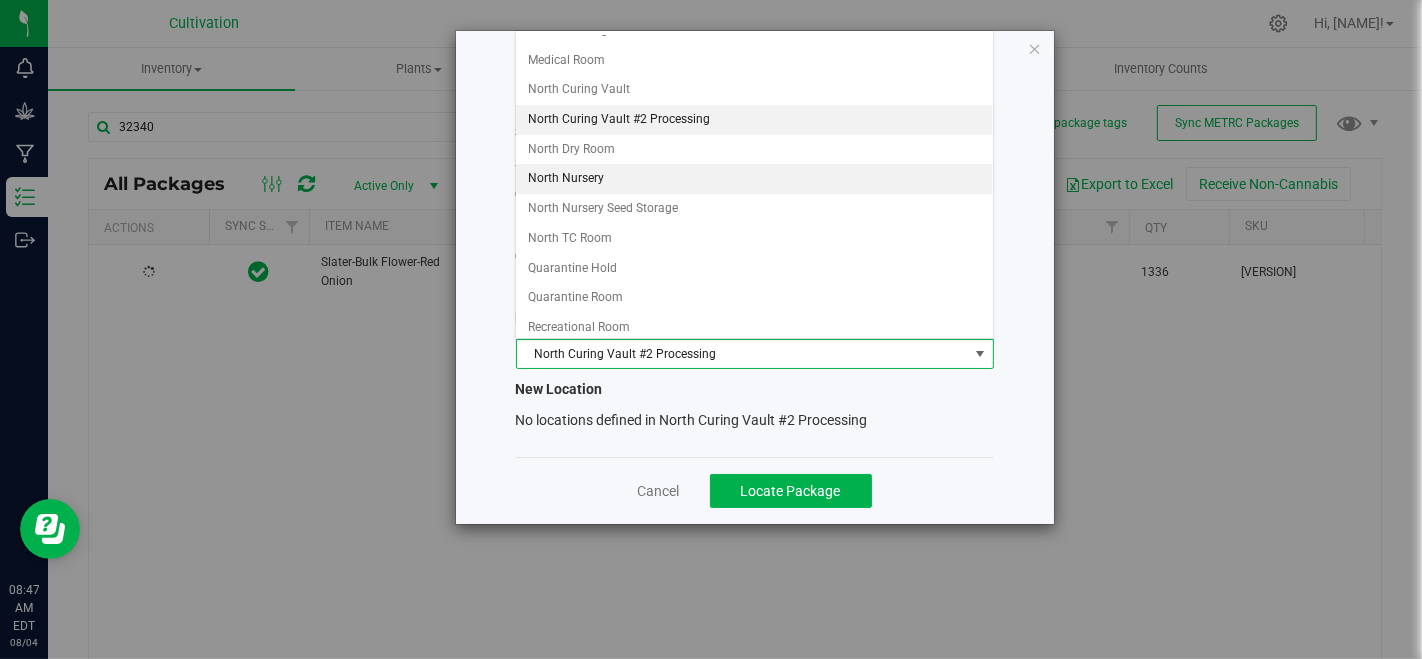 scroll, scrollTop: 222, scrollLeft: 0, axis: vertical 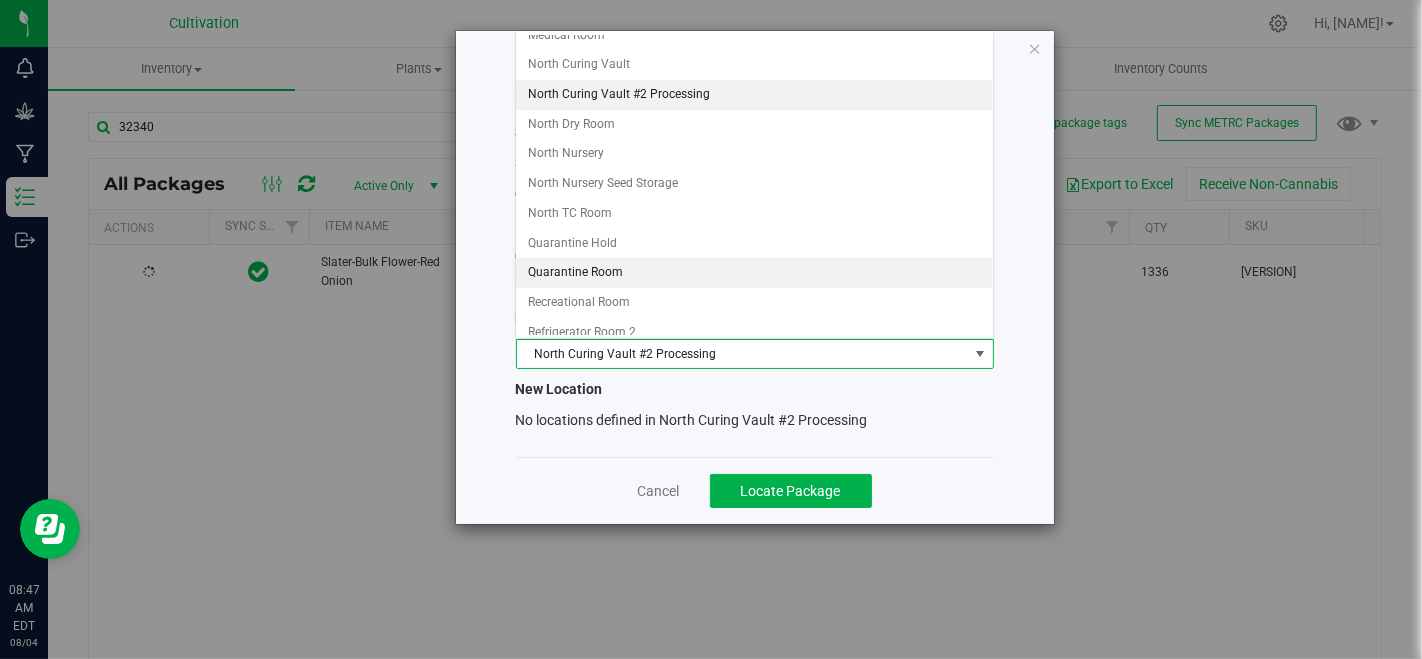 click on "Quarantine Room" at bounding box center (754, 273) 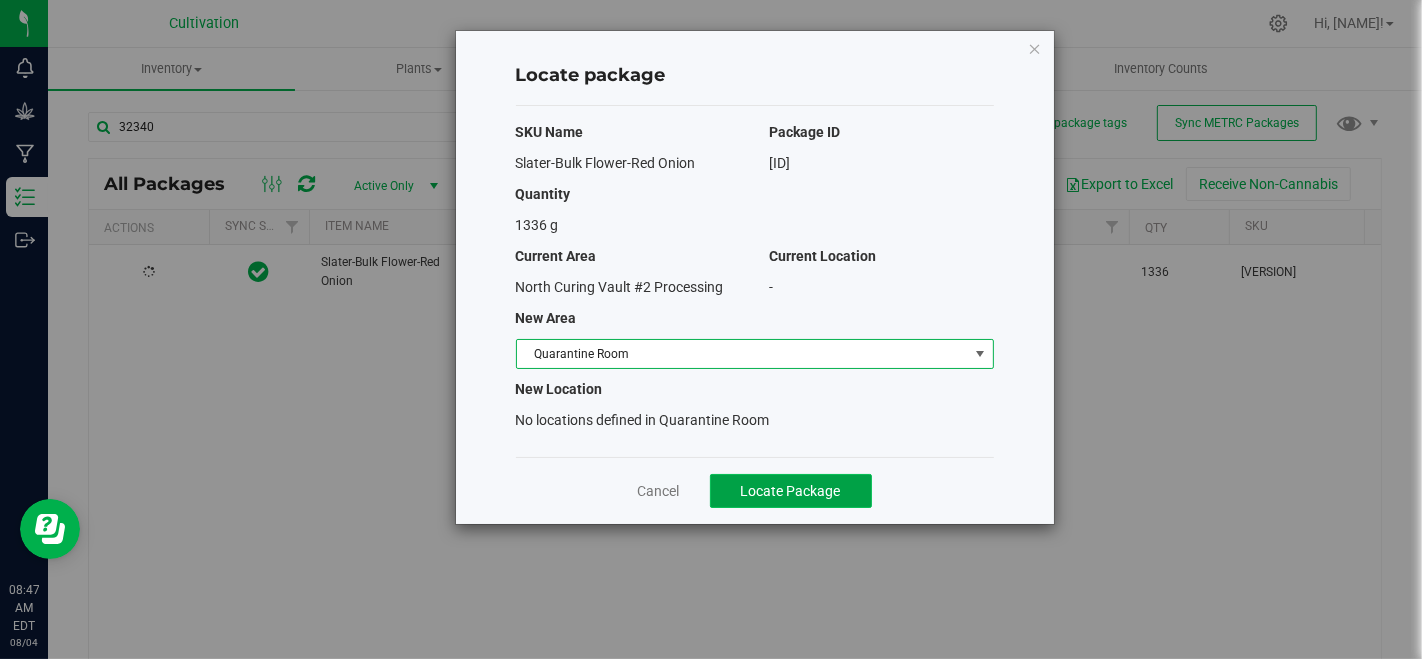 click on "Locate Package" 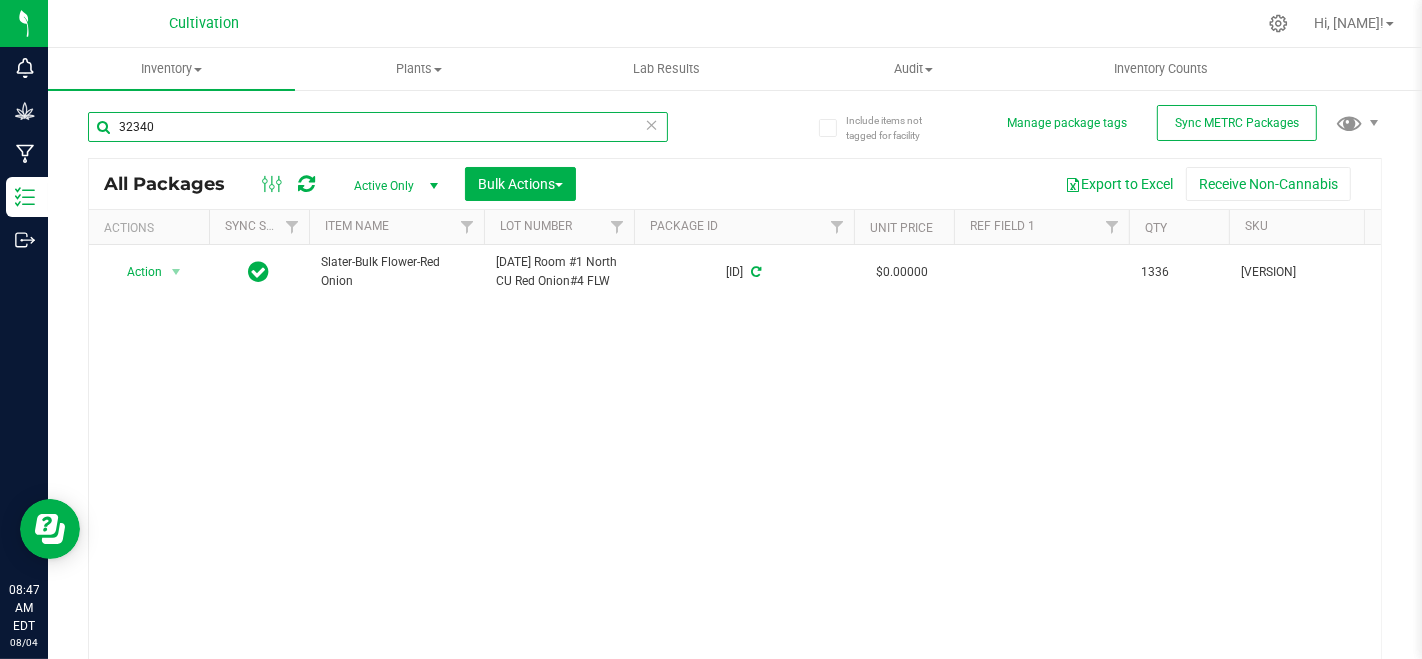 click on "32340" at bounding box center (378, 127) 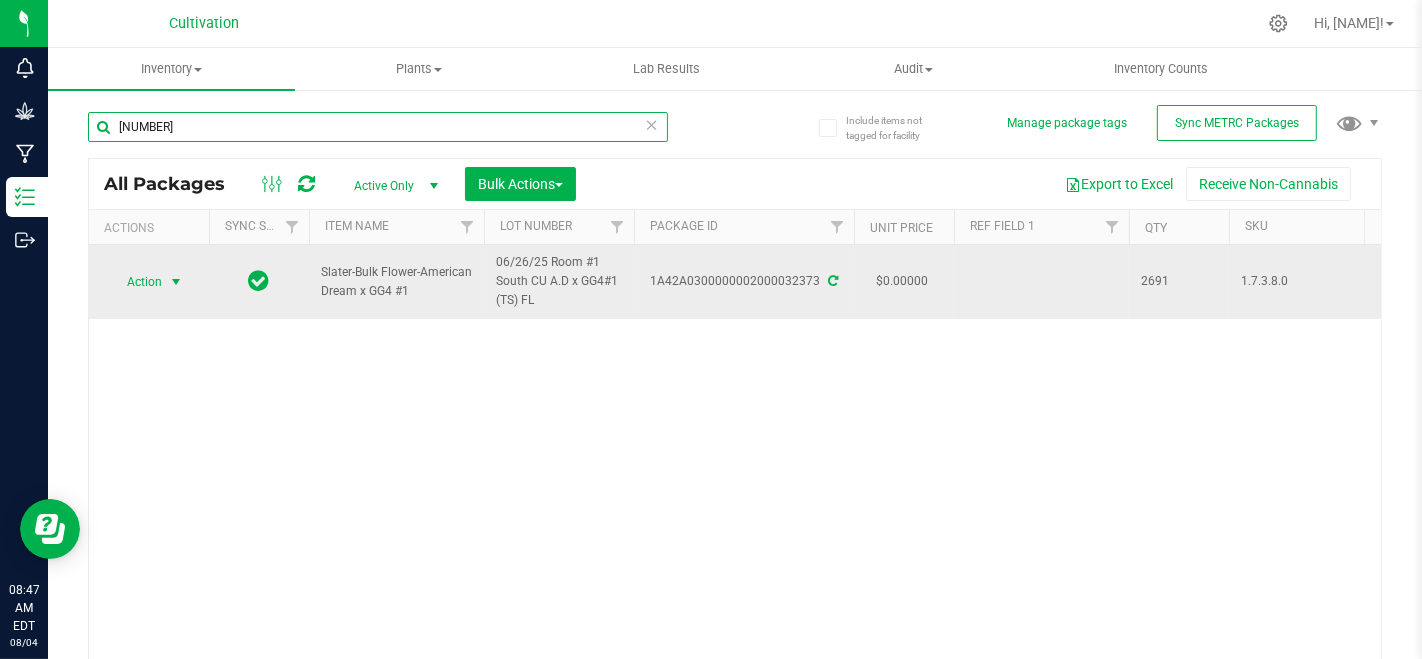 type on "[NUMBER]" 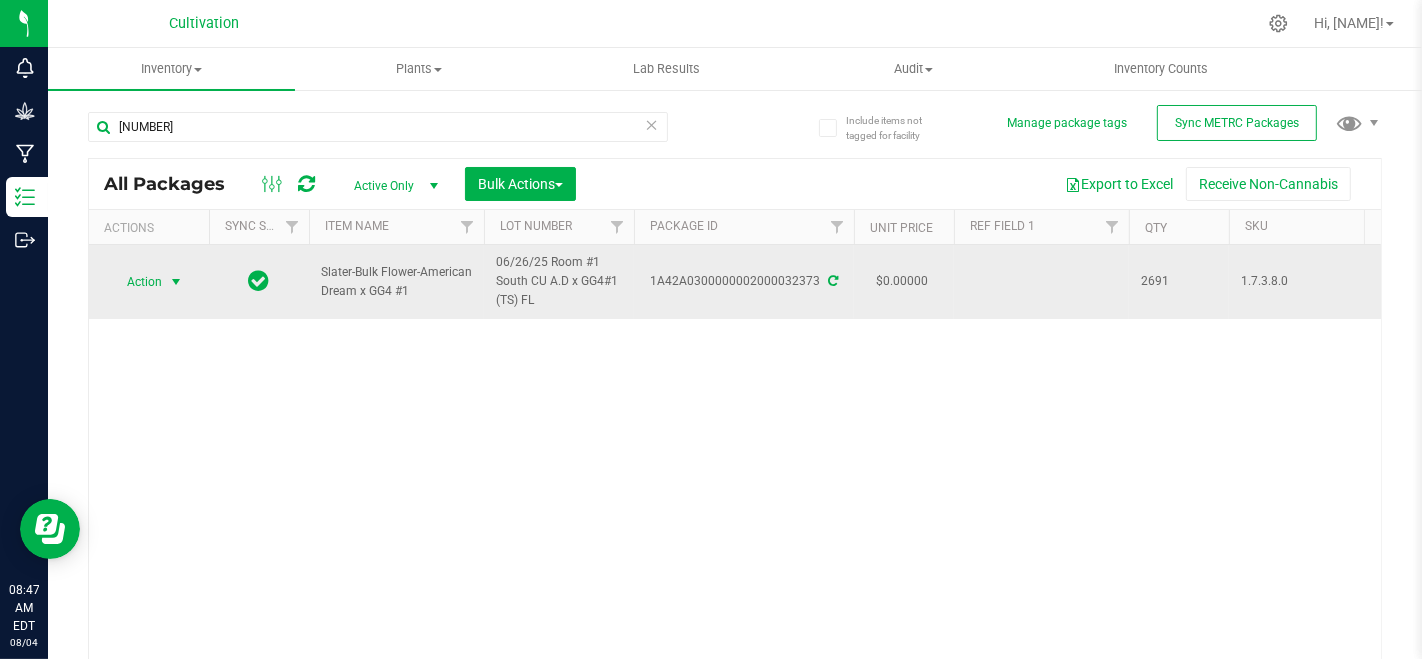click at bounding box center [176, 282] 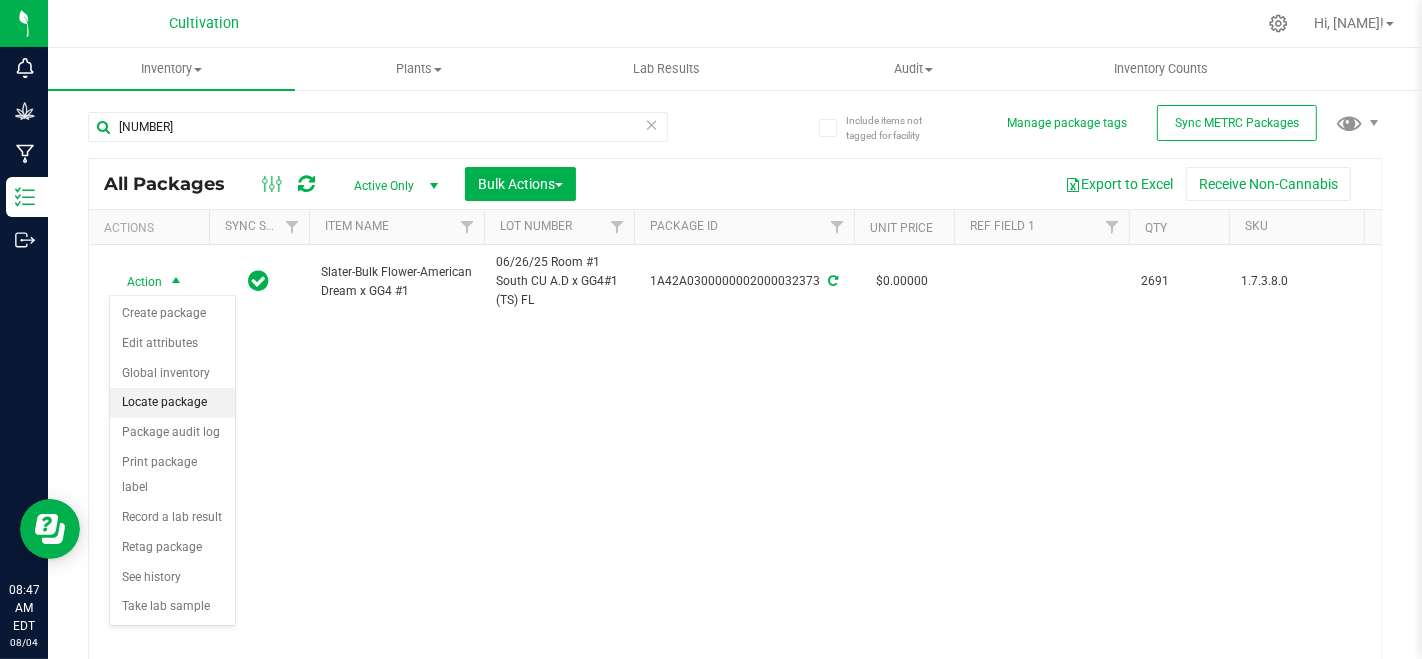 click on "Locate package" at bounding box center (172, 403) 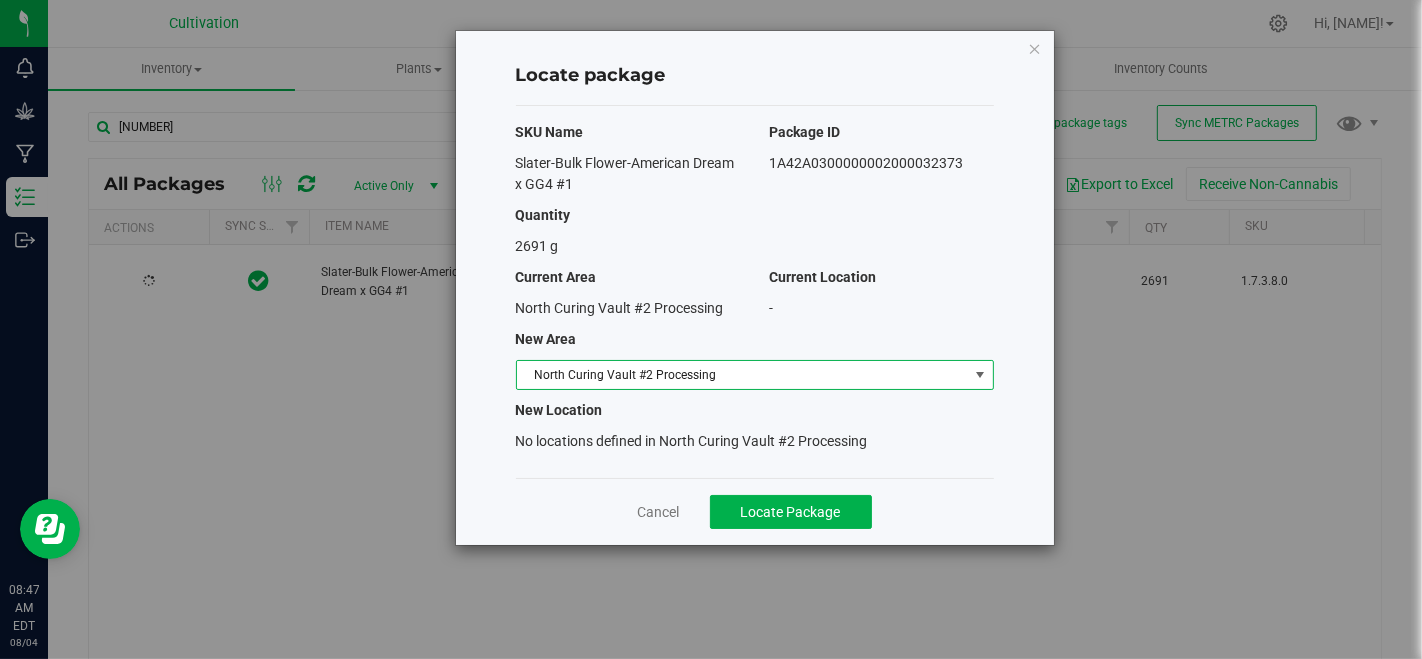 click on "North Curing Vault #2 Processing" at bounding box center (742, 375) 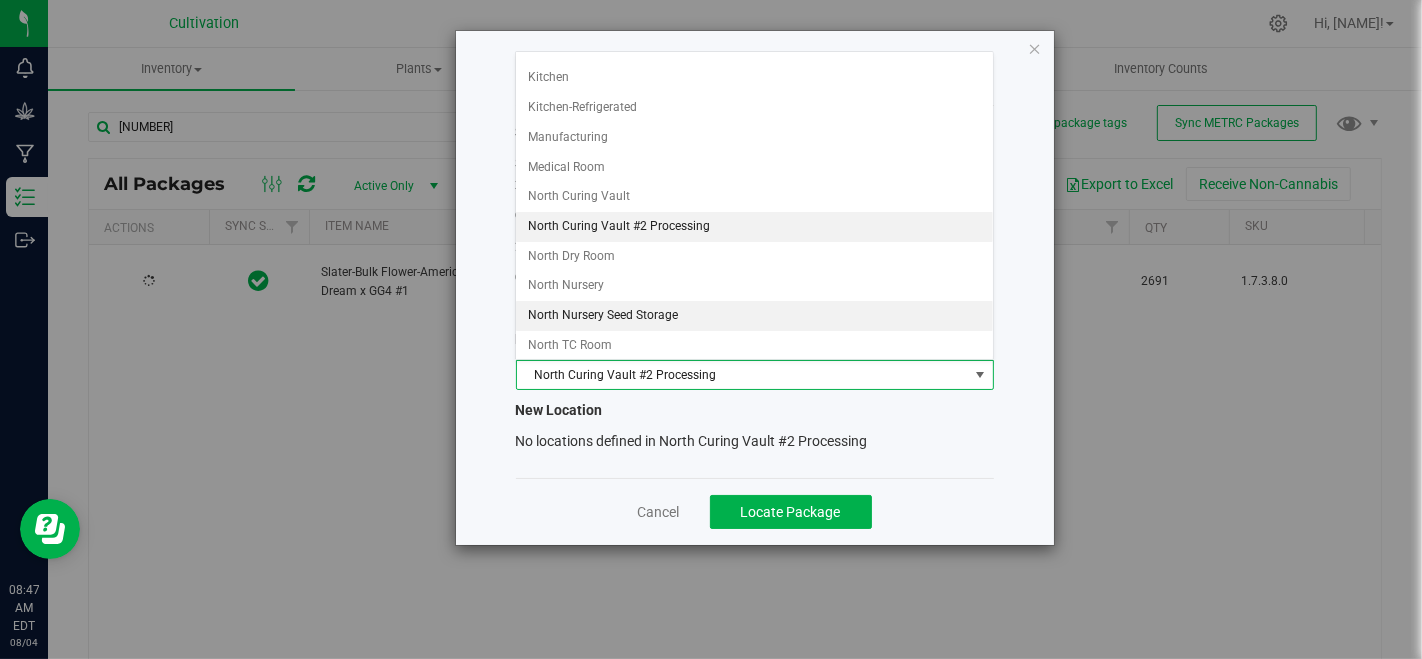 scroll, scrollTop: 333, scrollLeft: 0, axis: vertical 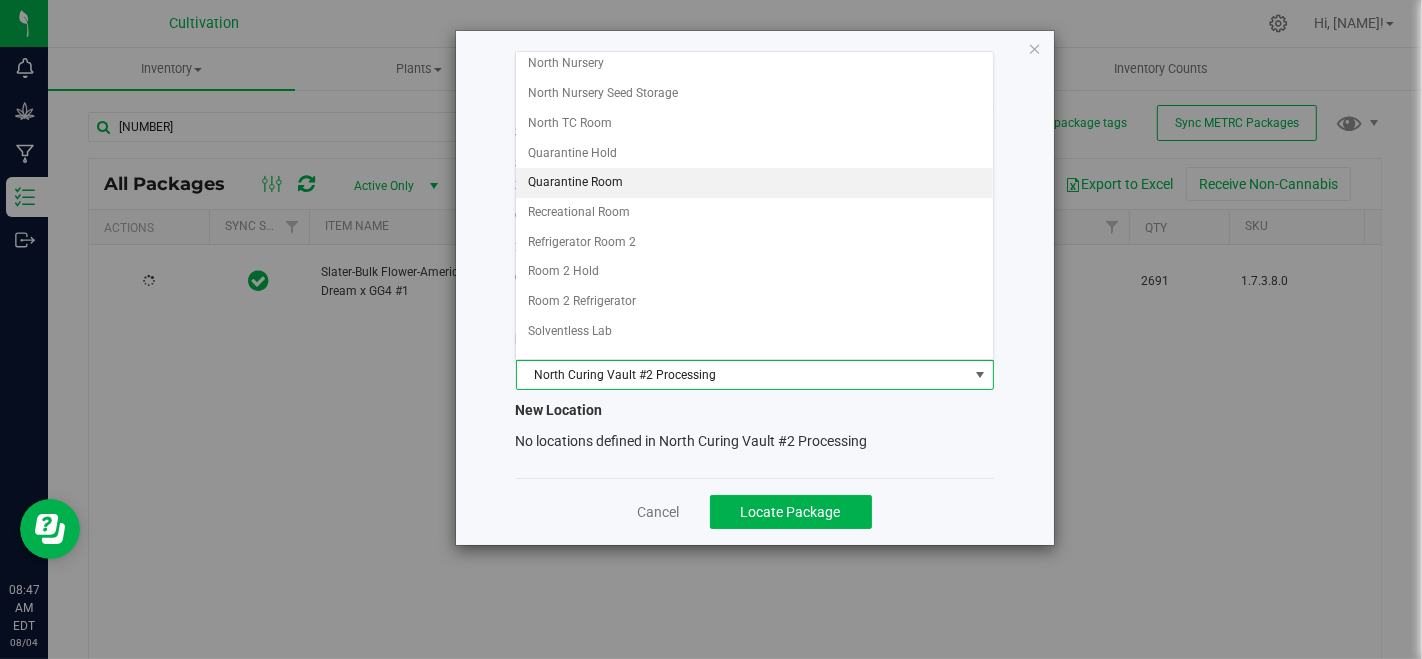 click on "Quarantine Room" at bounding box center [754, 183] 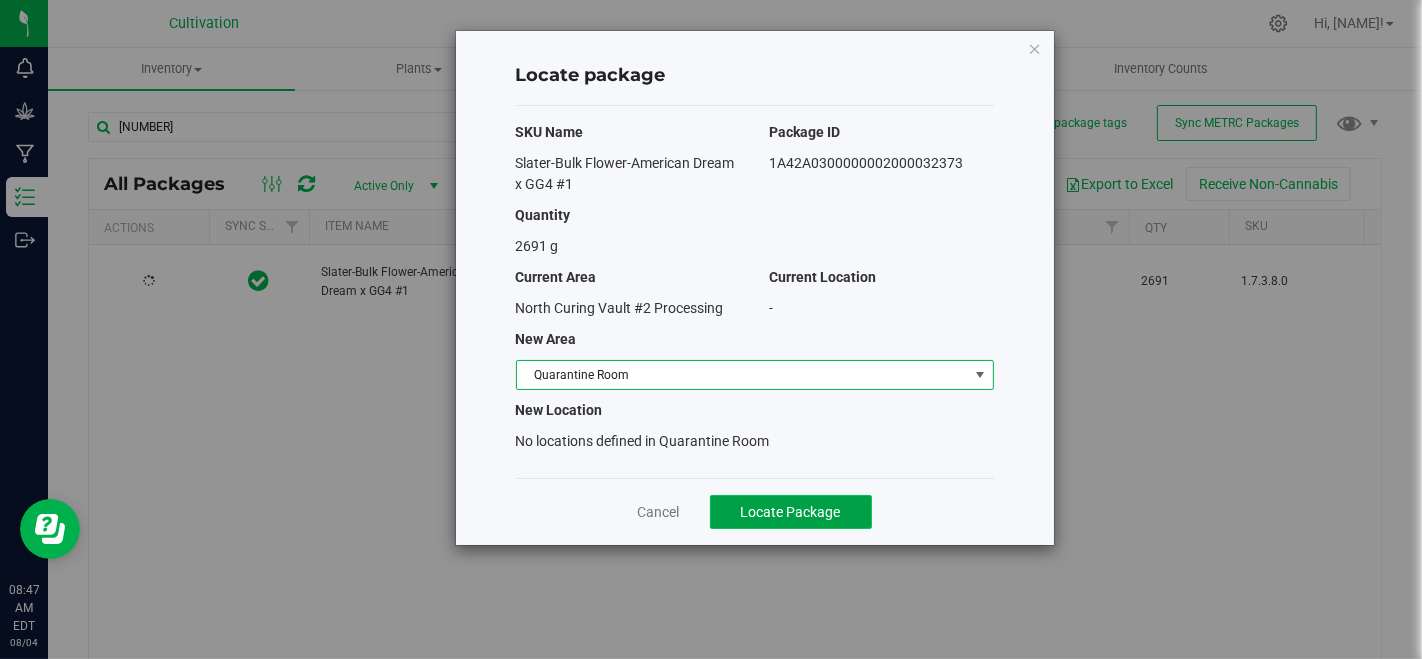 click on "Locate Package" 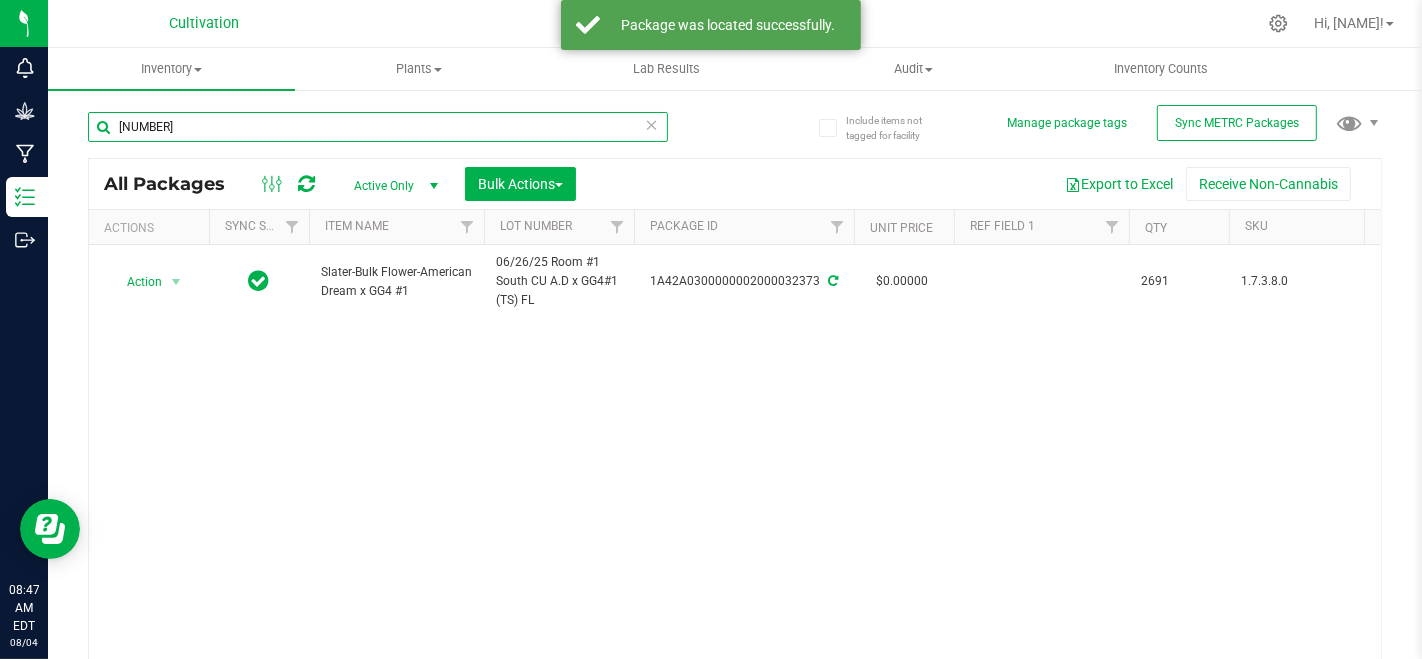 click on "[NUMBER]" at bounding box center [378, 127] 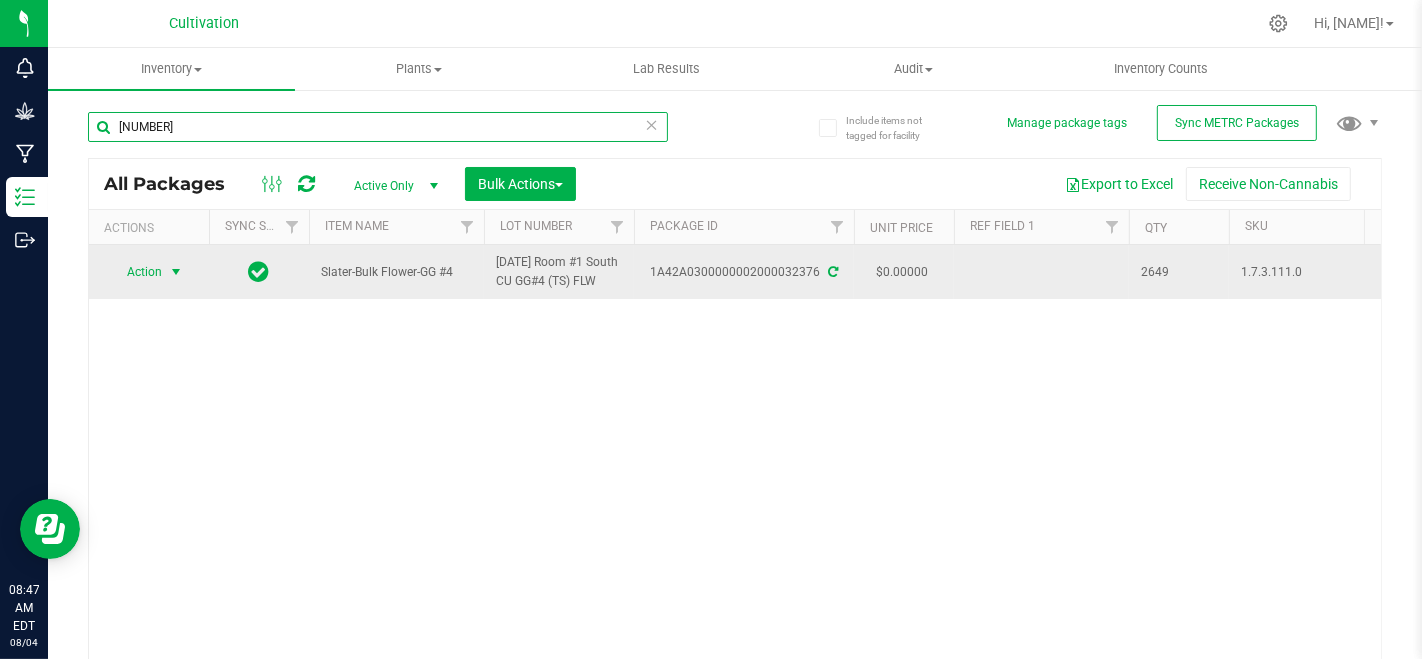 type on "[NUMBER]" 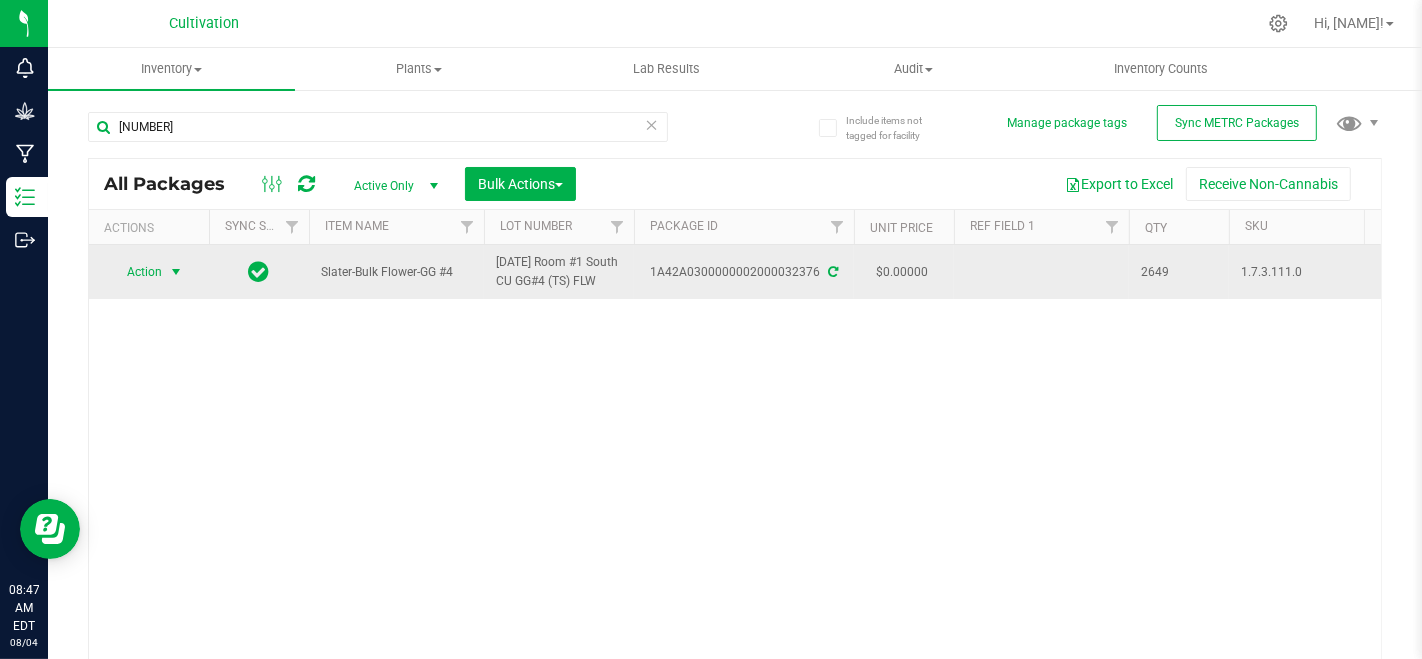 click on "Action" at bounding box center [136, 272] 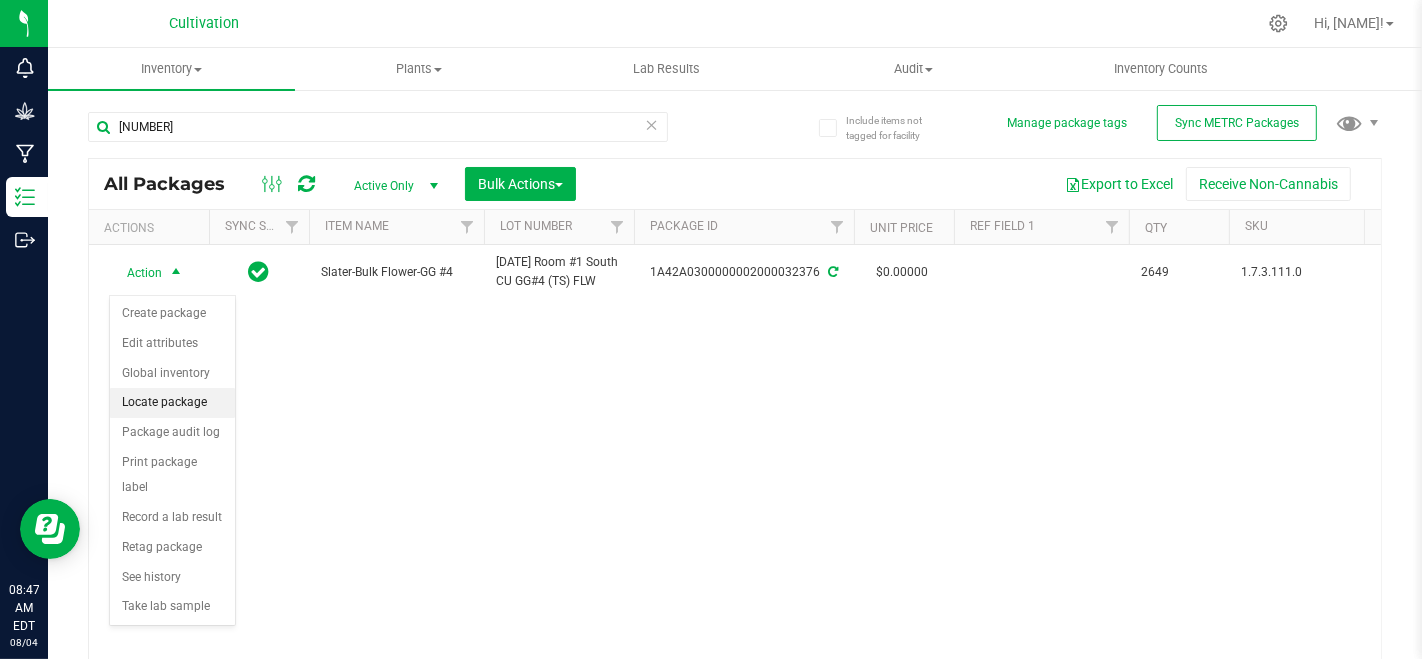 click on "Locate package" at bounding box center (172, 403) 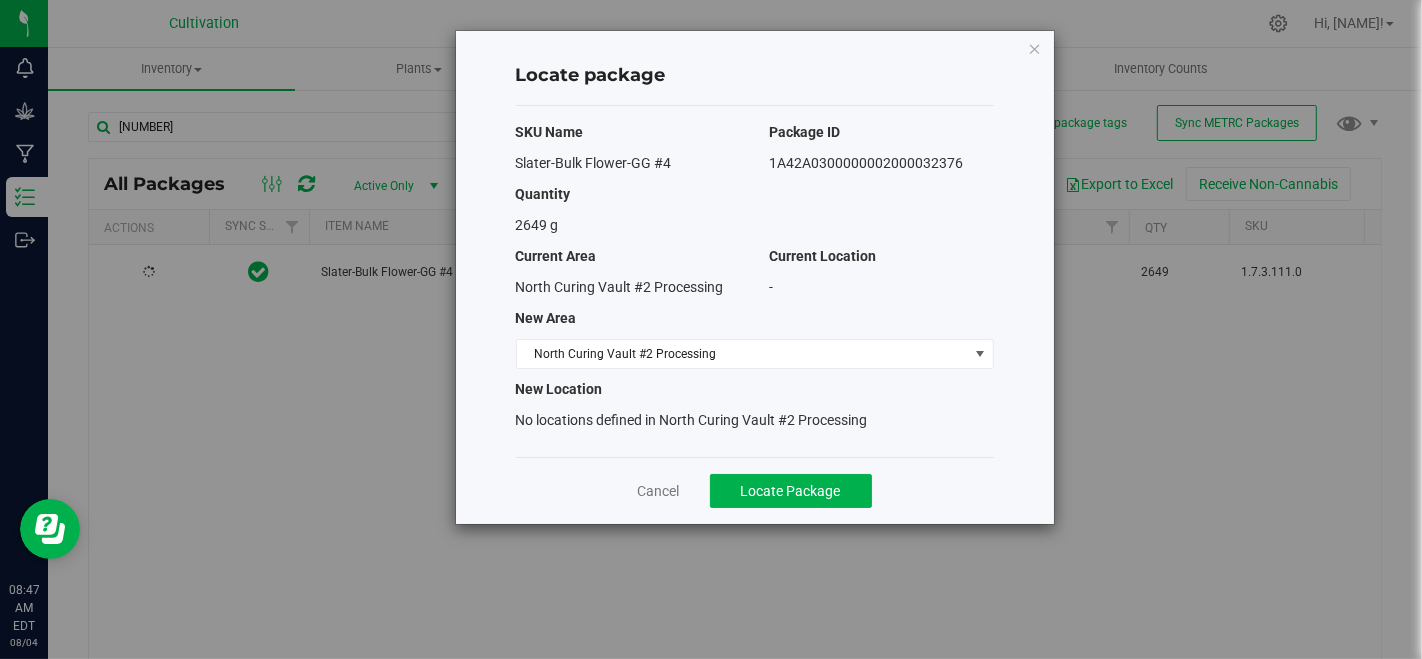 click on "SKU Name
Package ID
Slater-Bulk Flower-GG #4
[ID]
Quantity
2649 g
Current Area
Current Location
North Curing Vault #2 Processing
-
New Area
North Curing Vault #2 Processing Select area BHO Cryo Freezers BHO Lab C02 Lab C02 Lab Fridge Kitchen Kitchen-Refrigerated Manufacturing Medical Room North Curing Vault North Curing Vault #2 Processing North Dry Room North Nursery North Nursery Seed Storage North TC Room Room 2 Hold" at bounding box center (755, 281) 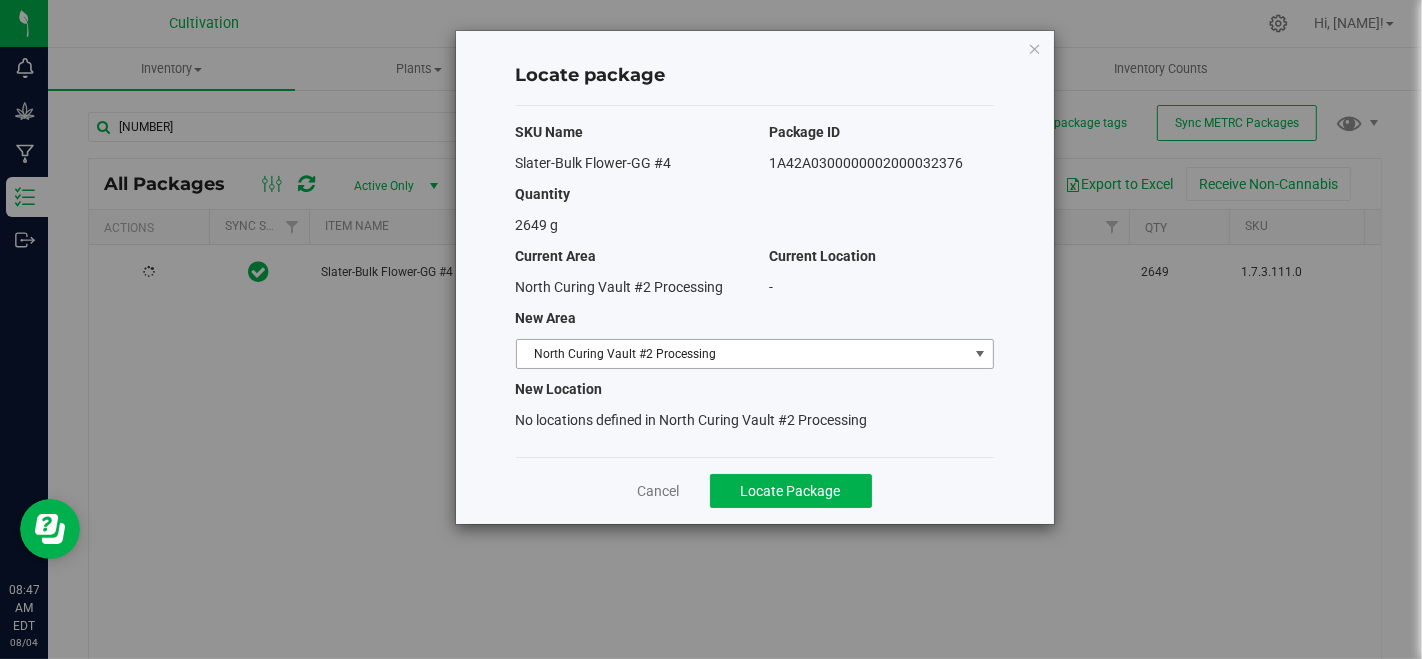 click on "North Curing Vault #2 Processing" at bounding box center [742, 354] 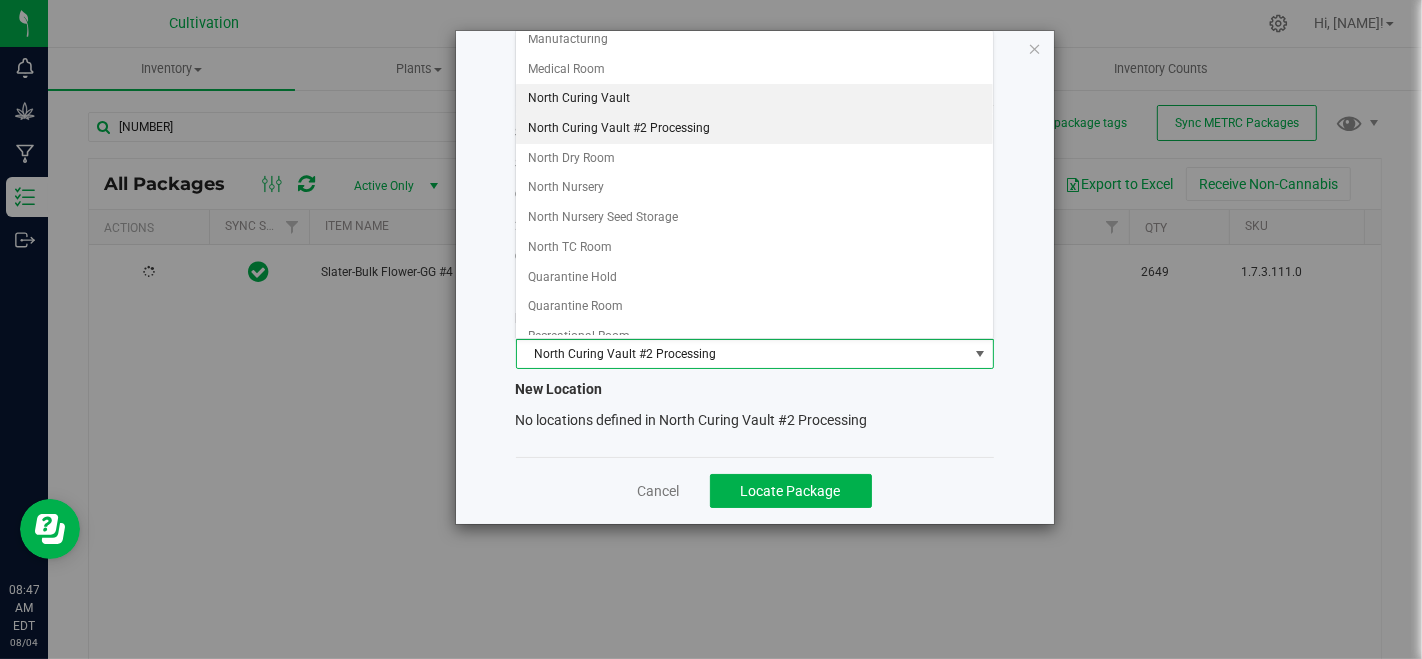 scroll, scrollTop: 222, scrollLeft: 0, axis: vertical 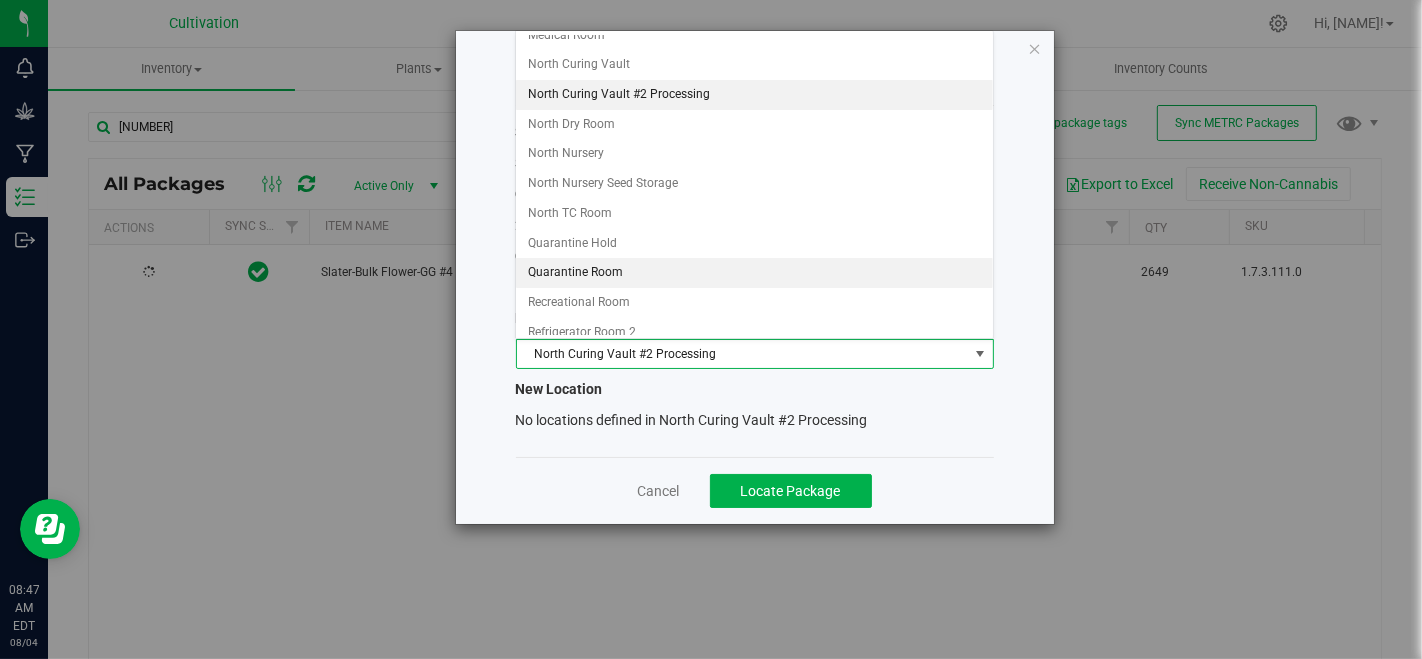 click on "Quarantine Room" at bounding box center [754, 273] 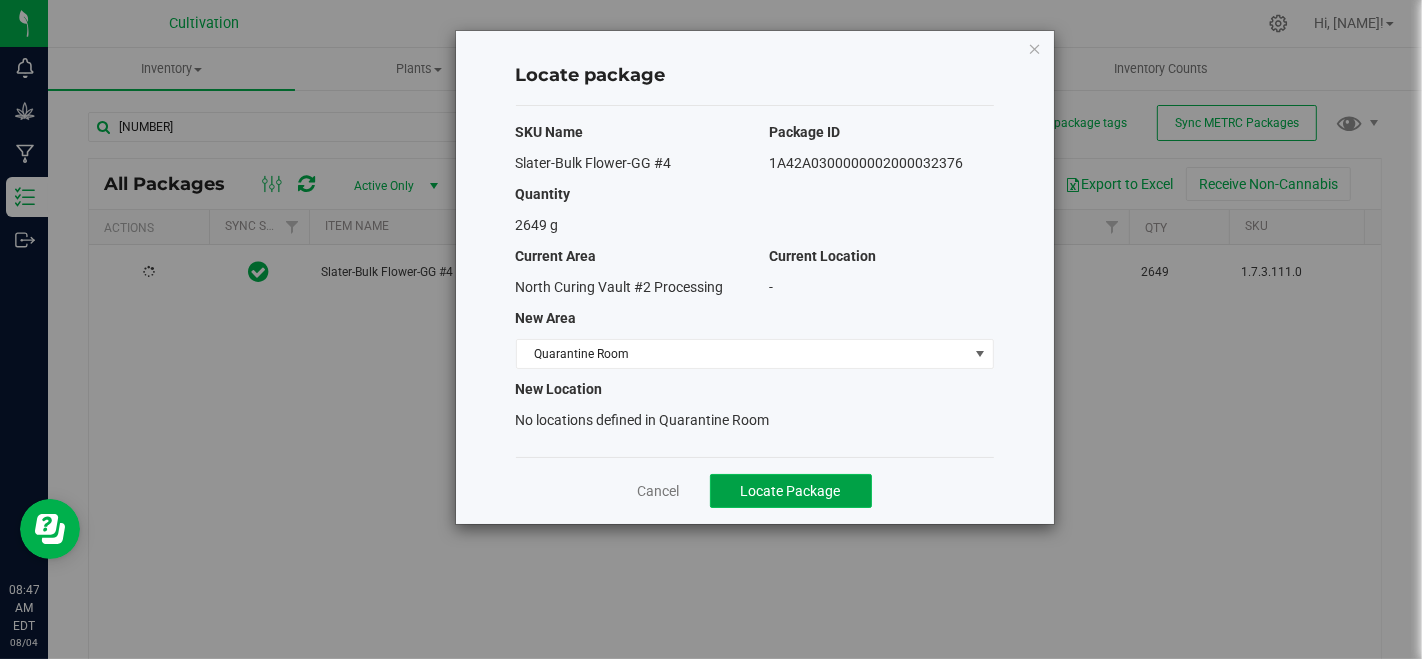 click on "Locate Package" 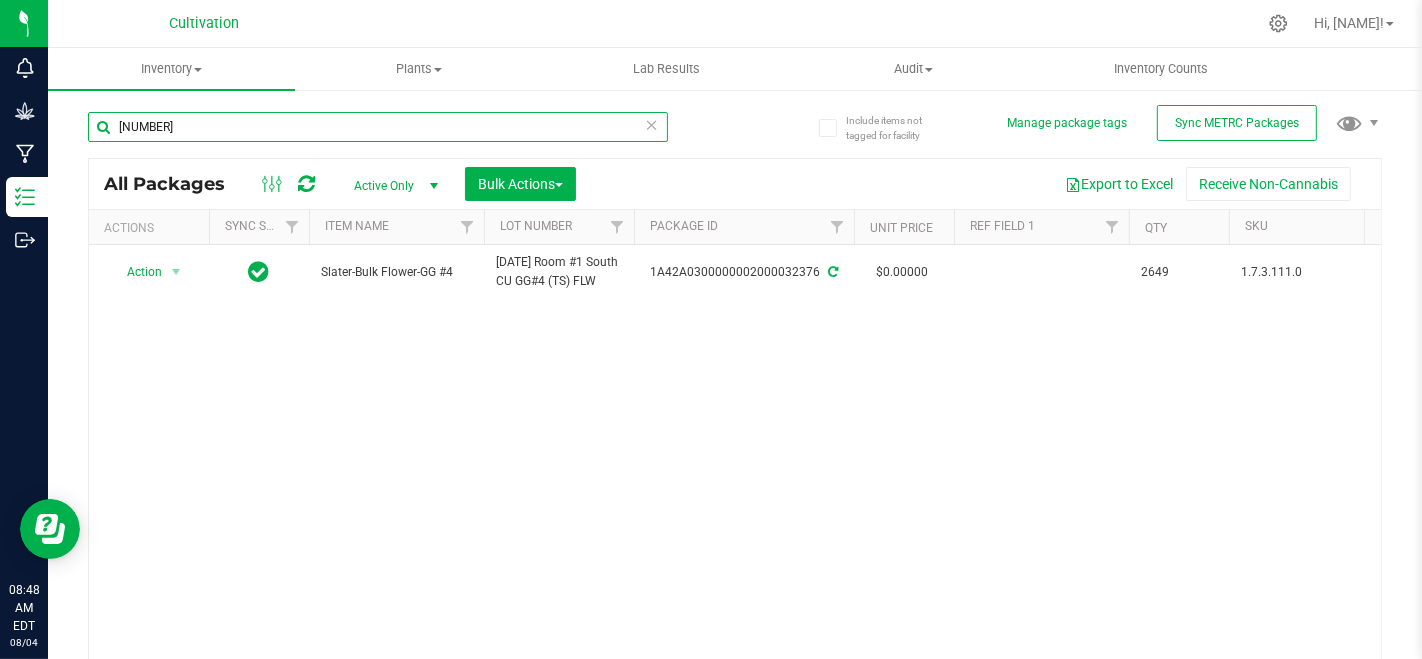 click on "[NUMBER]" at bounding box center (378, 127) 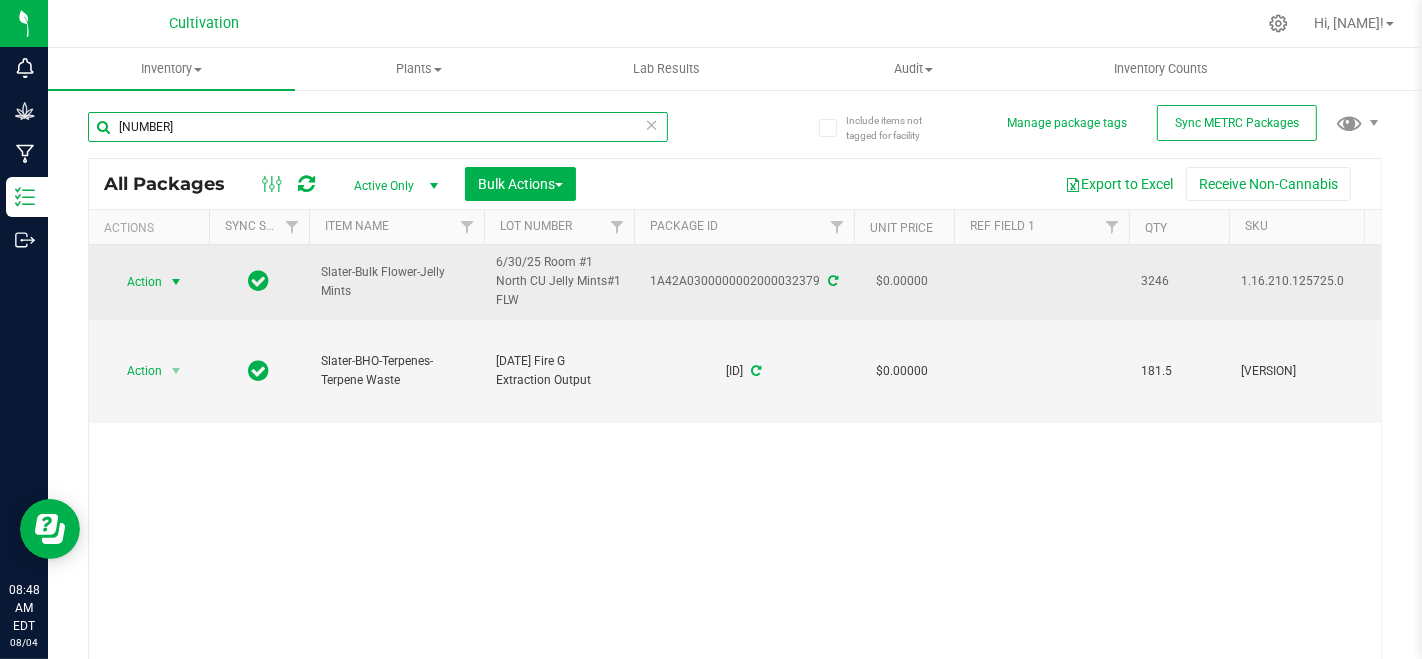 type on "[NUMBER]" 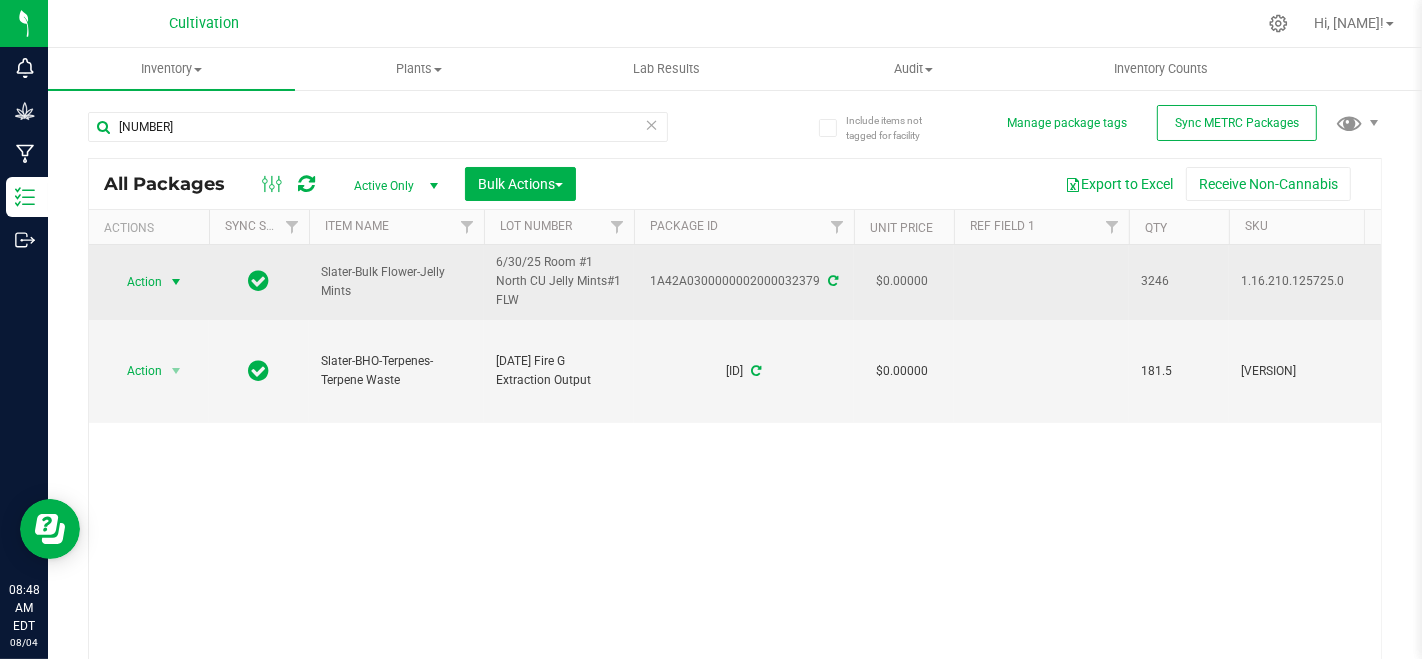 click on "Action" at bounding box center [136, 282] 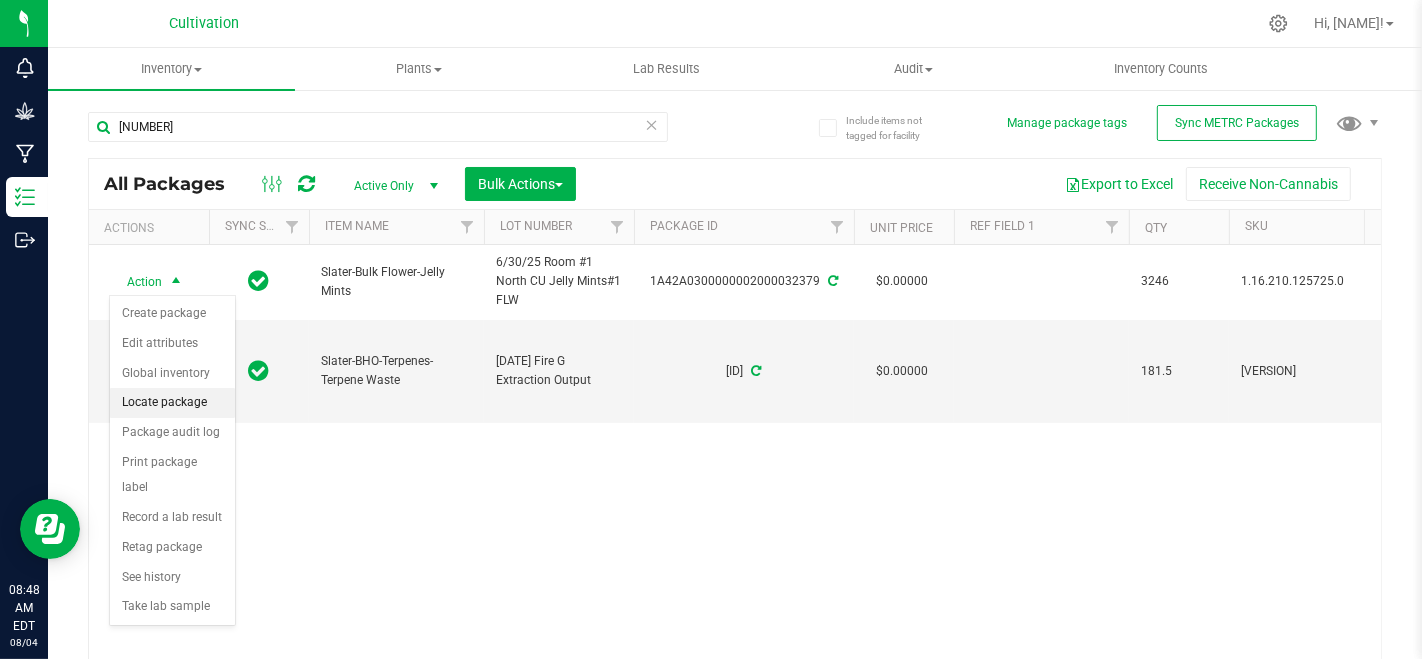 click on "Locate package" at bounding box center (172, 403) 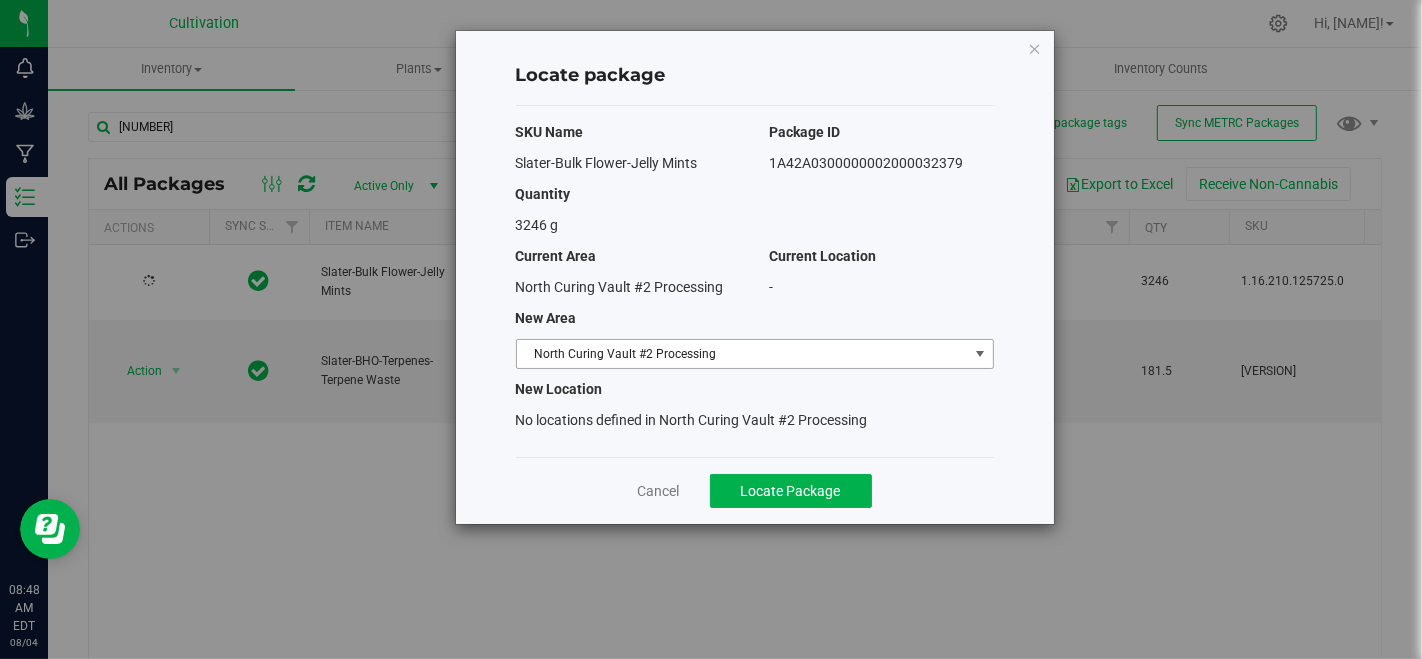 click on "North Curing Vault #2 Processing" at bounding box center [742, 354] 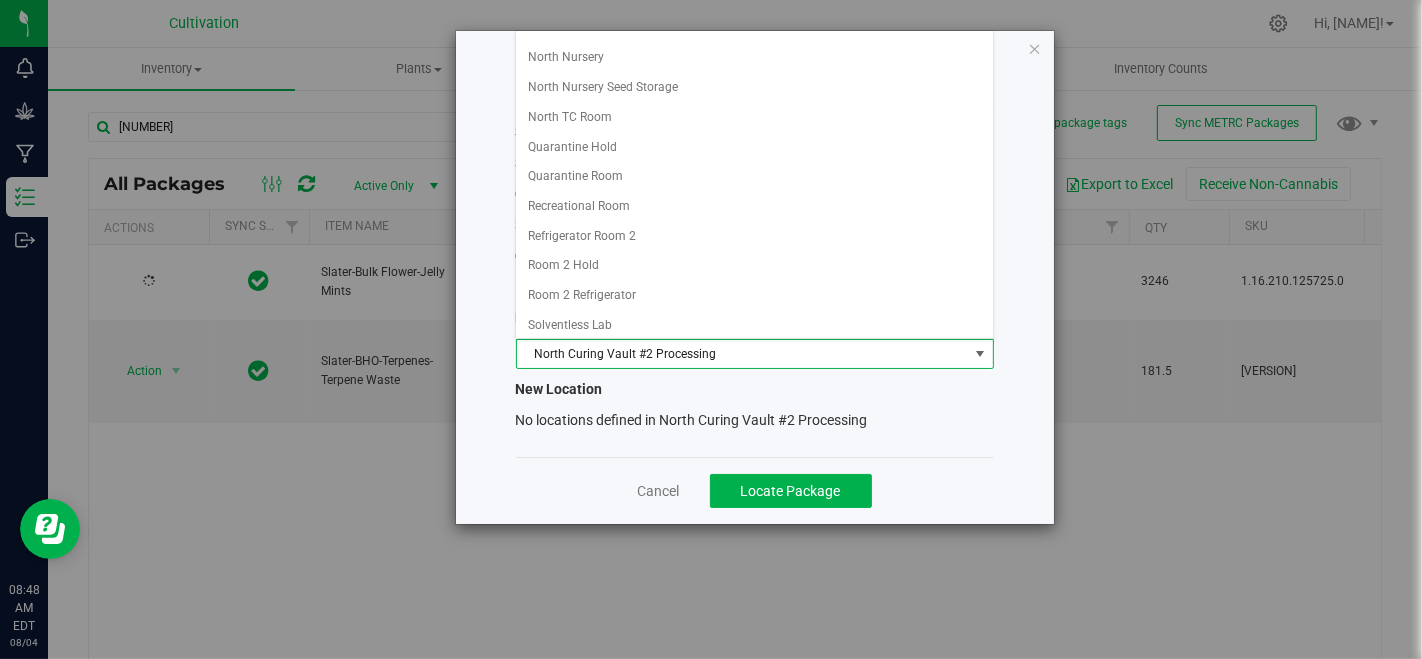 scroll, scrollTop: 333, scrollLeft: 0, axis: vertical 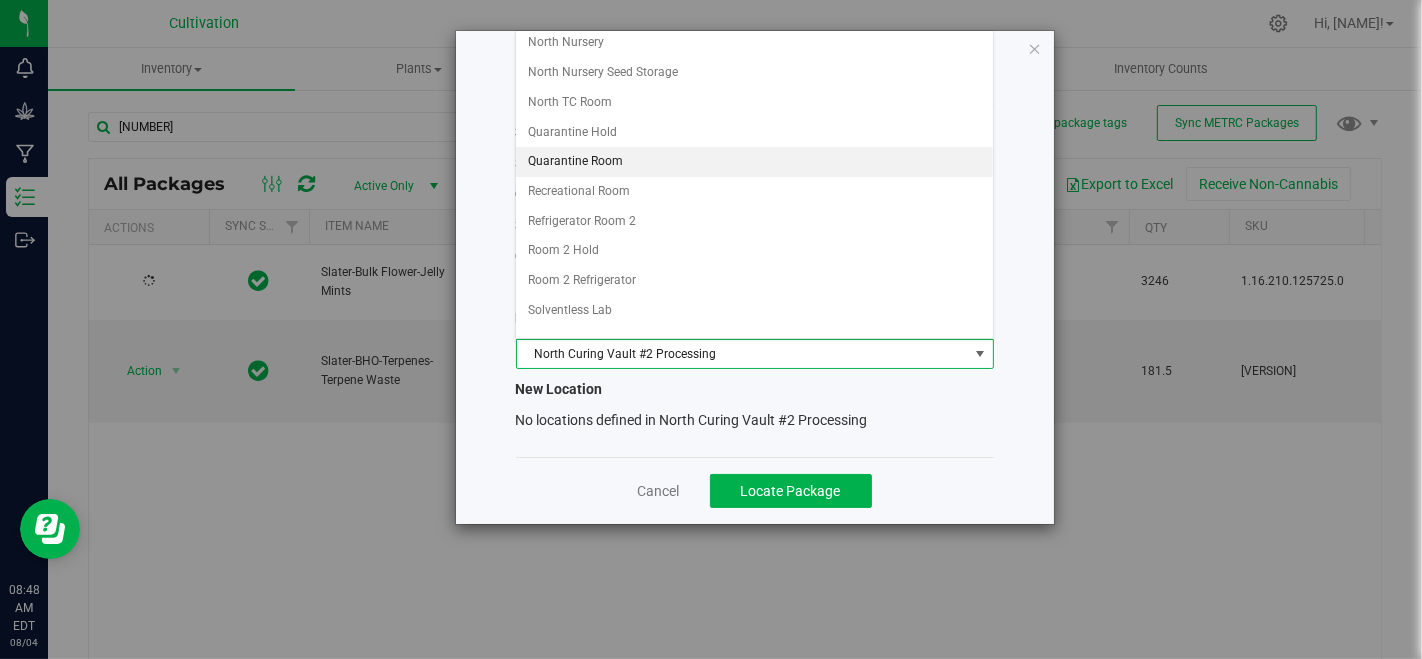 click on "Quarantine Room" at bounding box center (754, 162) 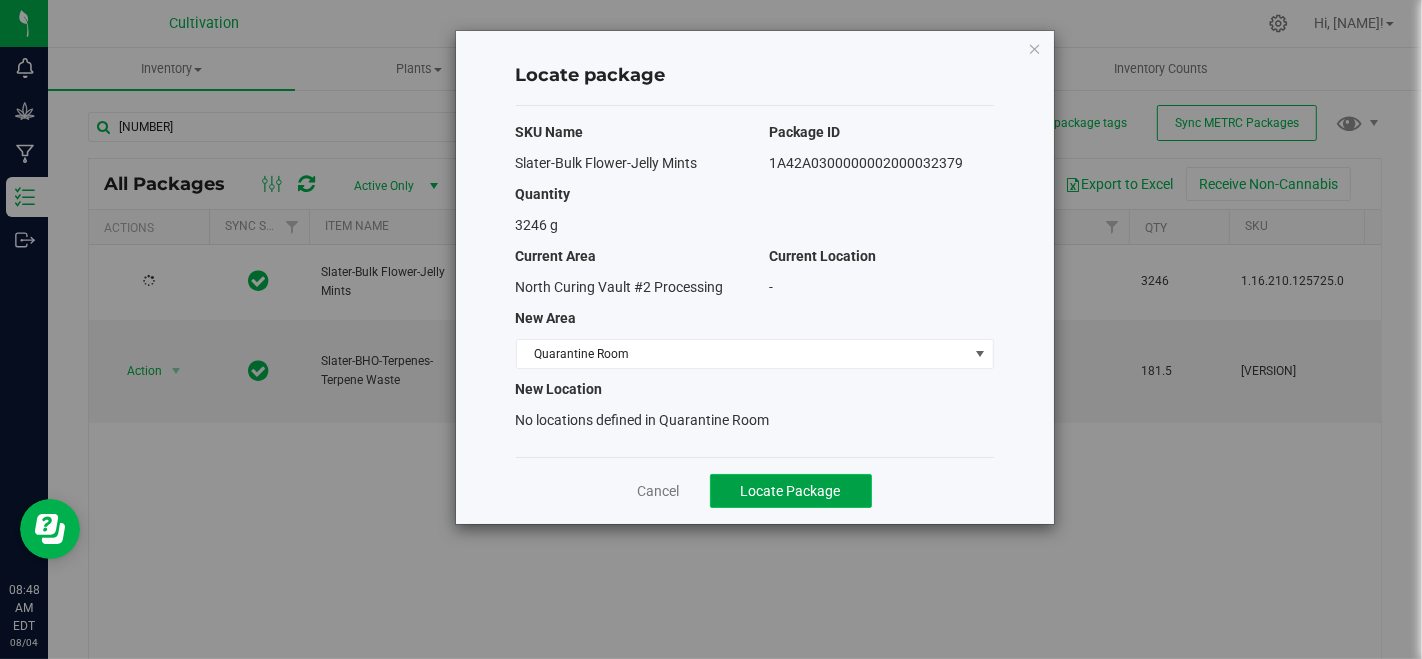 click on "Locate Package" 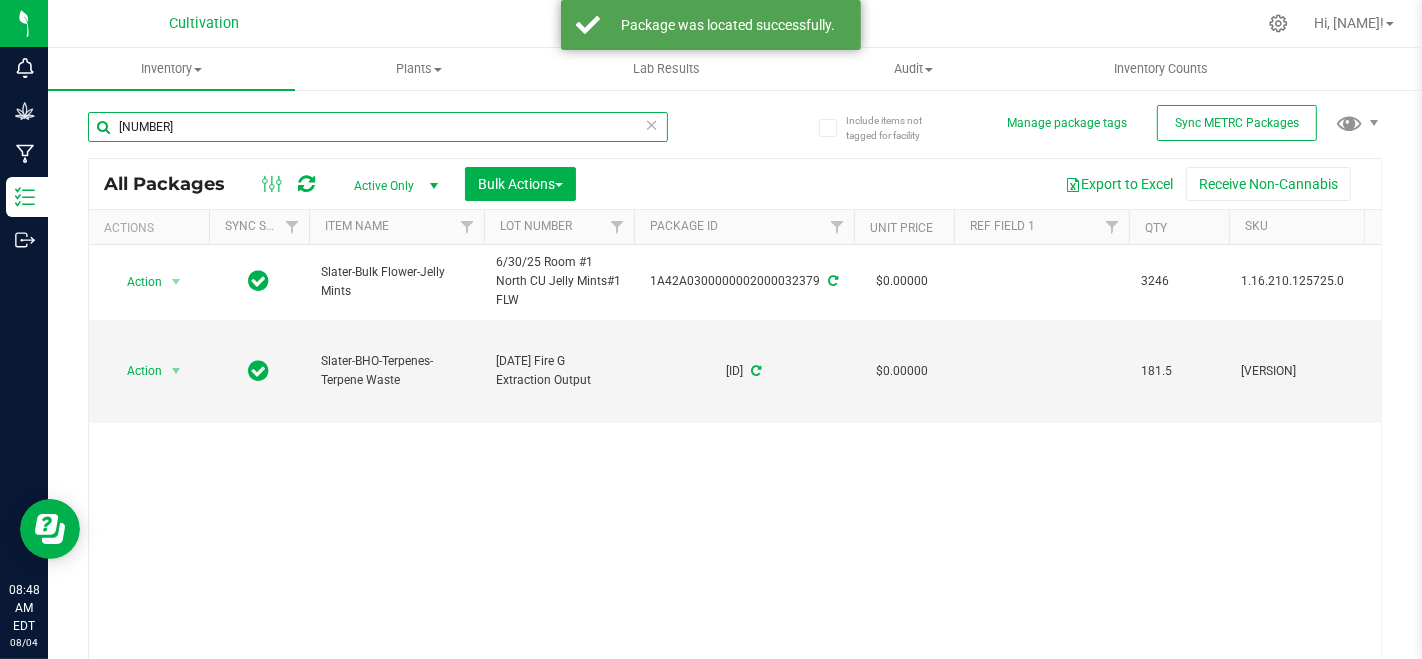 click on "[NUMBER]" at bounding box center (378, 127) 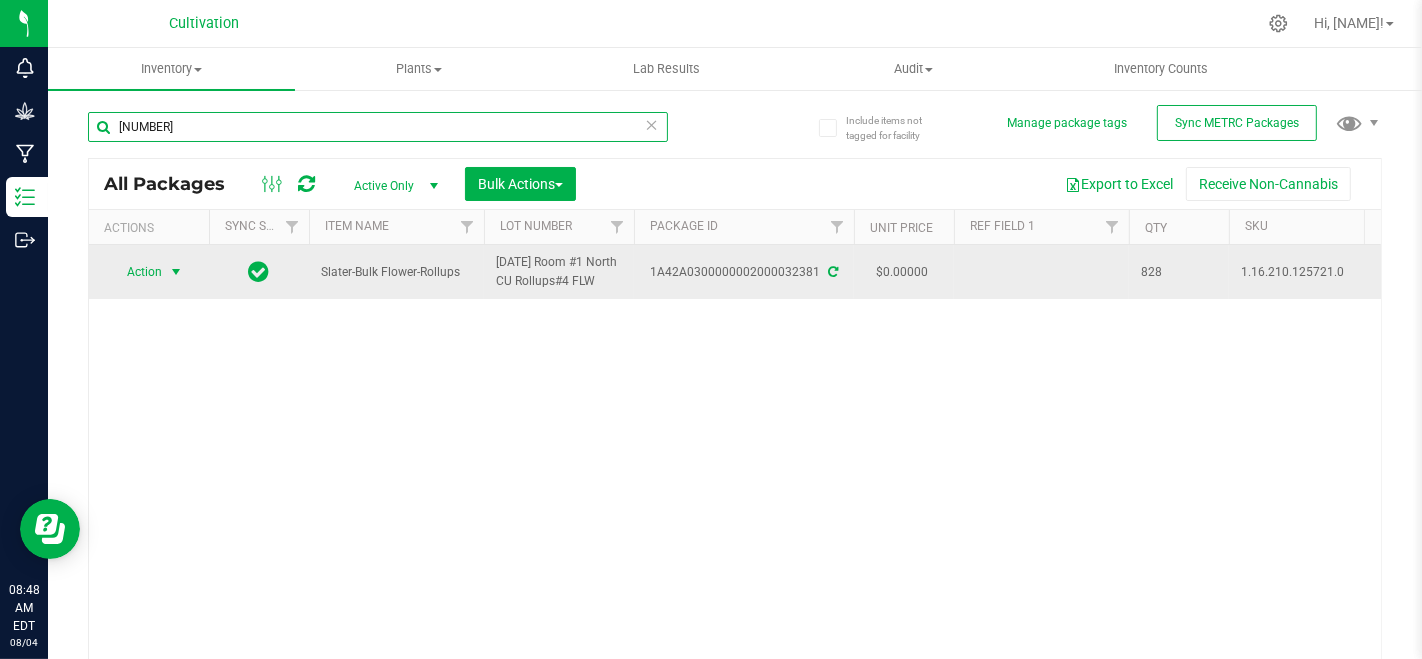 type on "[NUMBER]" 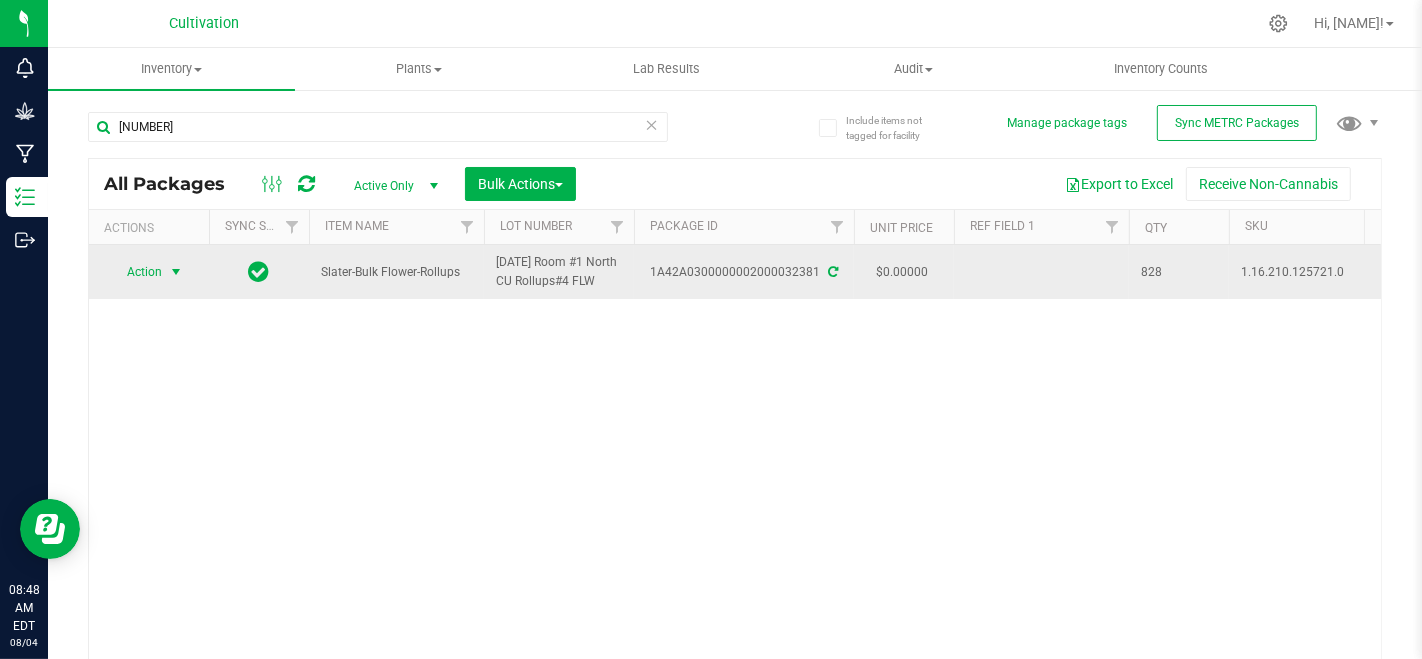 click on "Action" at bounding box center [136, 272] 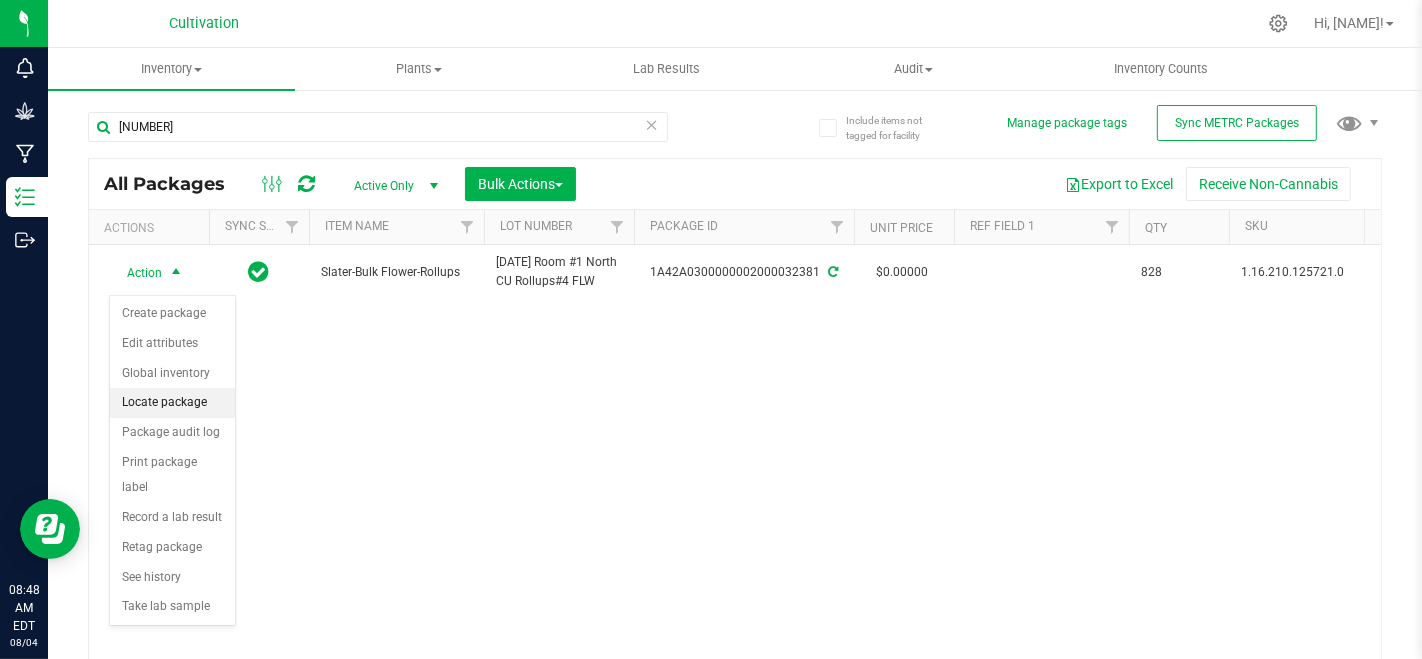 click on "Locate package" at bounding box center [172, 403] 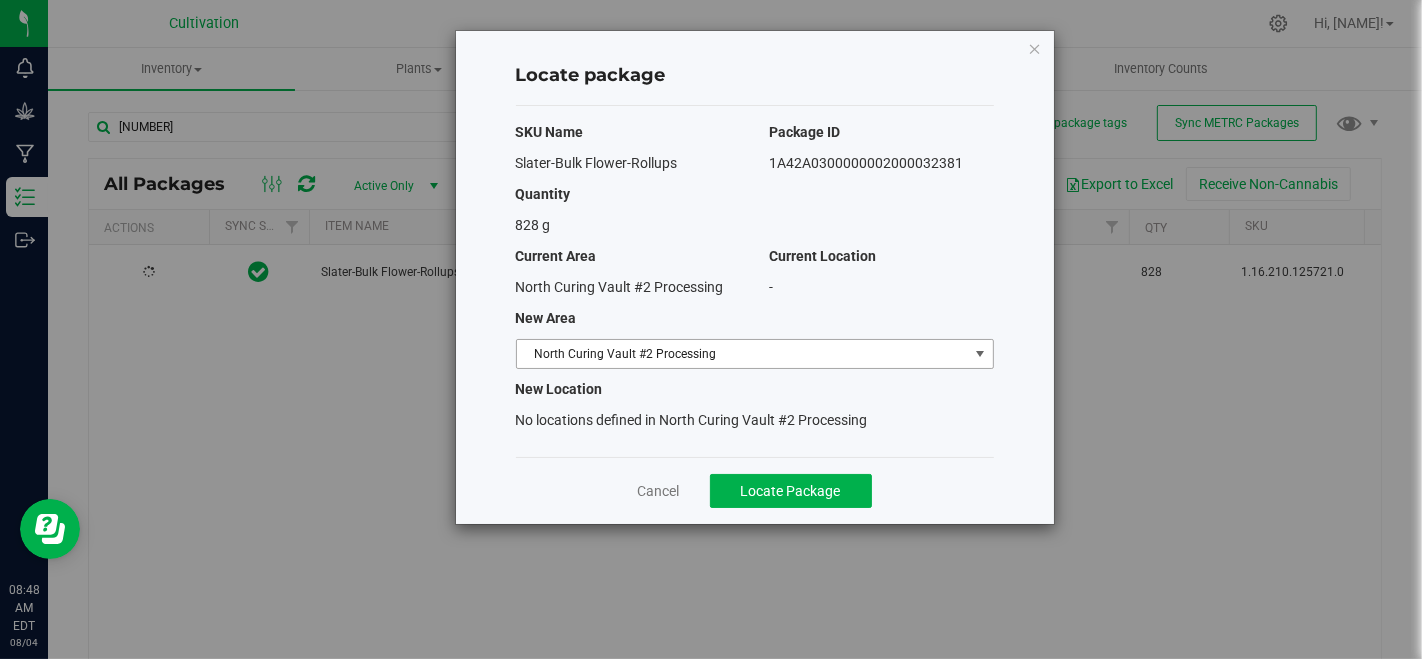 click on "North Curing Vault #2 Processing" at bounding box center [742, 354] 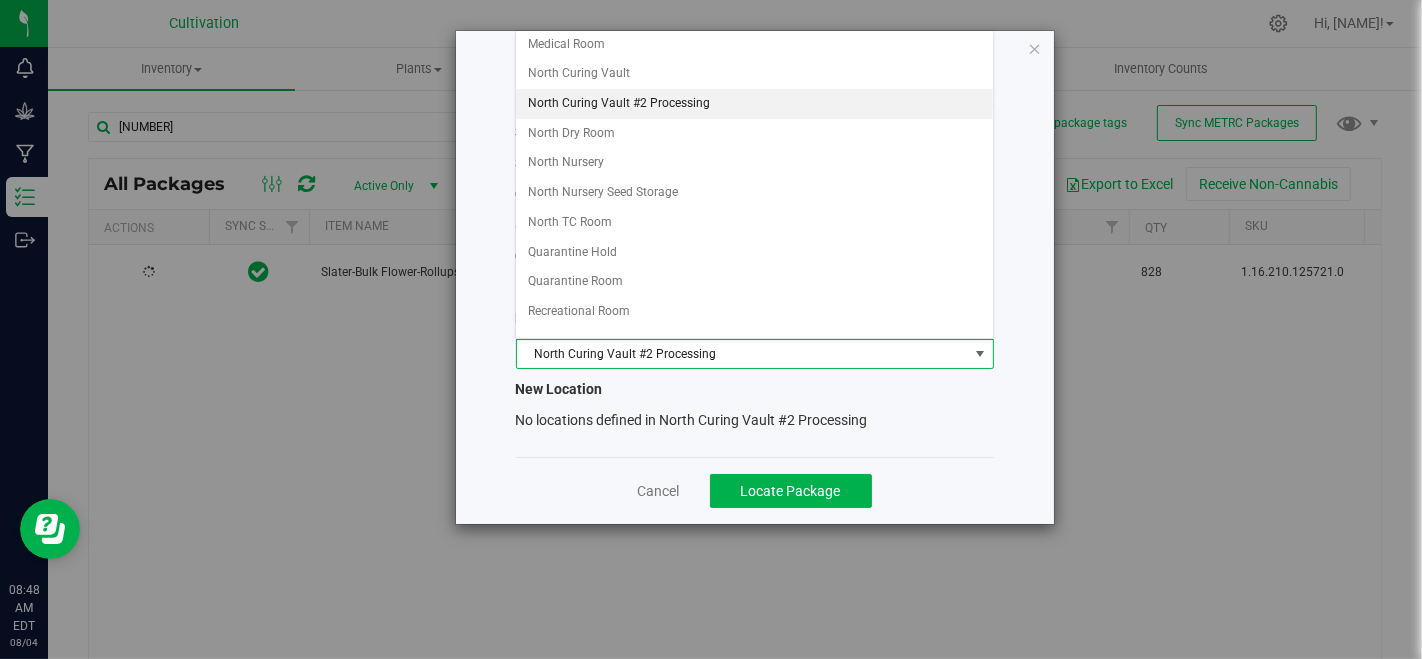 scroll, scrollTop: 333, scrollLeft: 0, axis: vertical 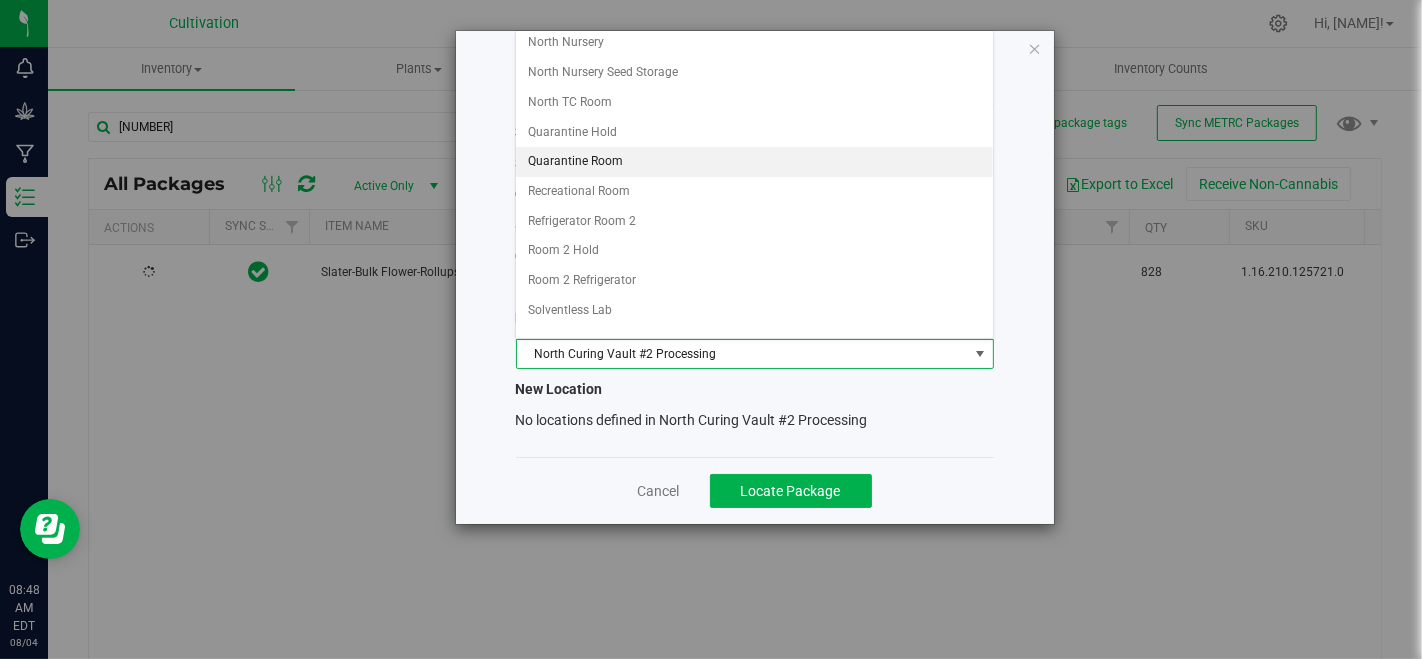 click on "Quarantine Room" at bounding box center [754, 162] 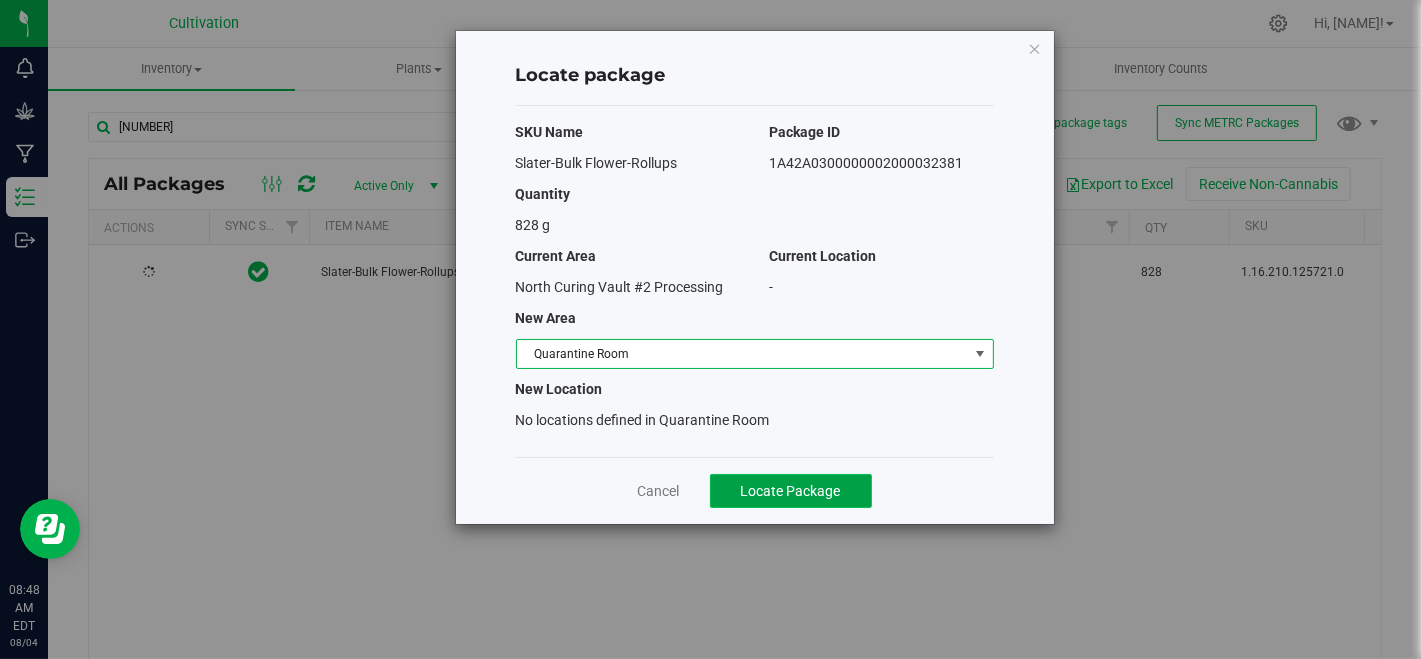 click on "Locate Package" 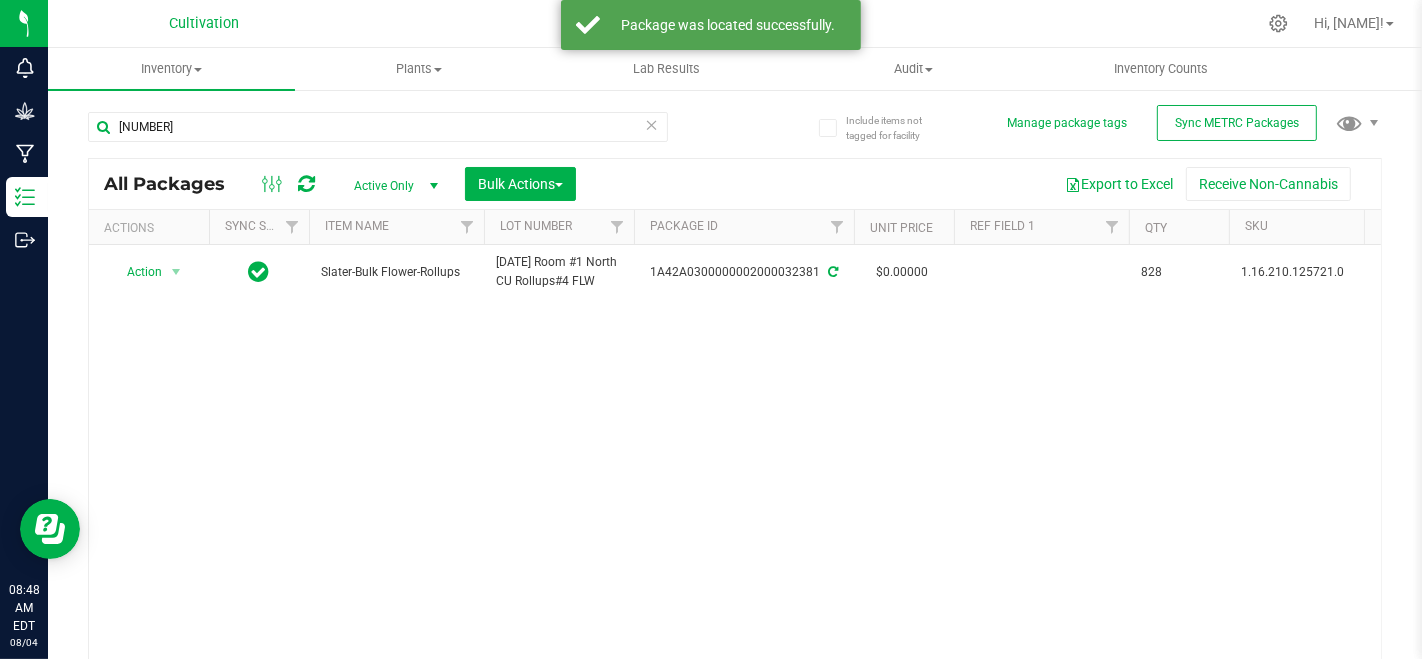 click at bounding box center (652, 124) 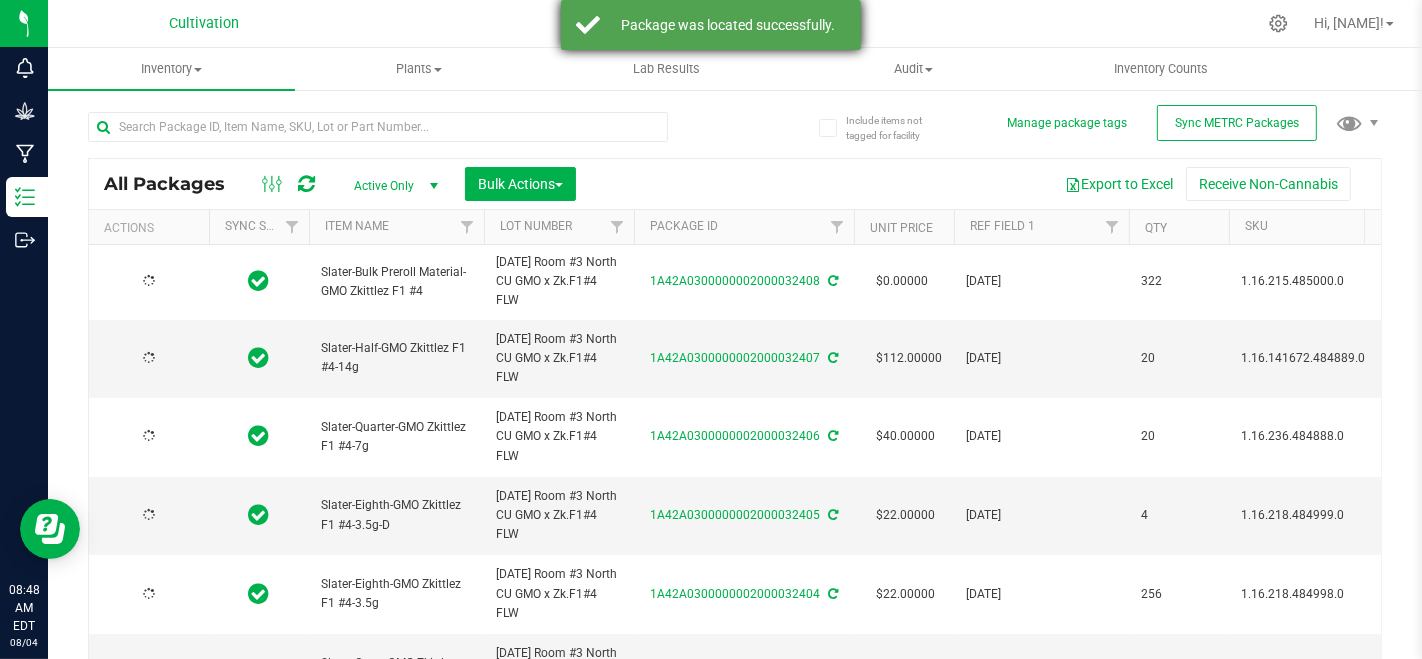 type on "2025-08-03" 